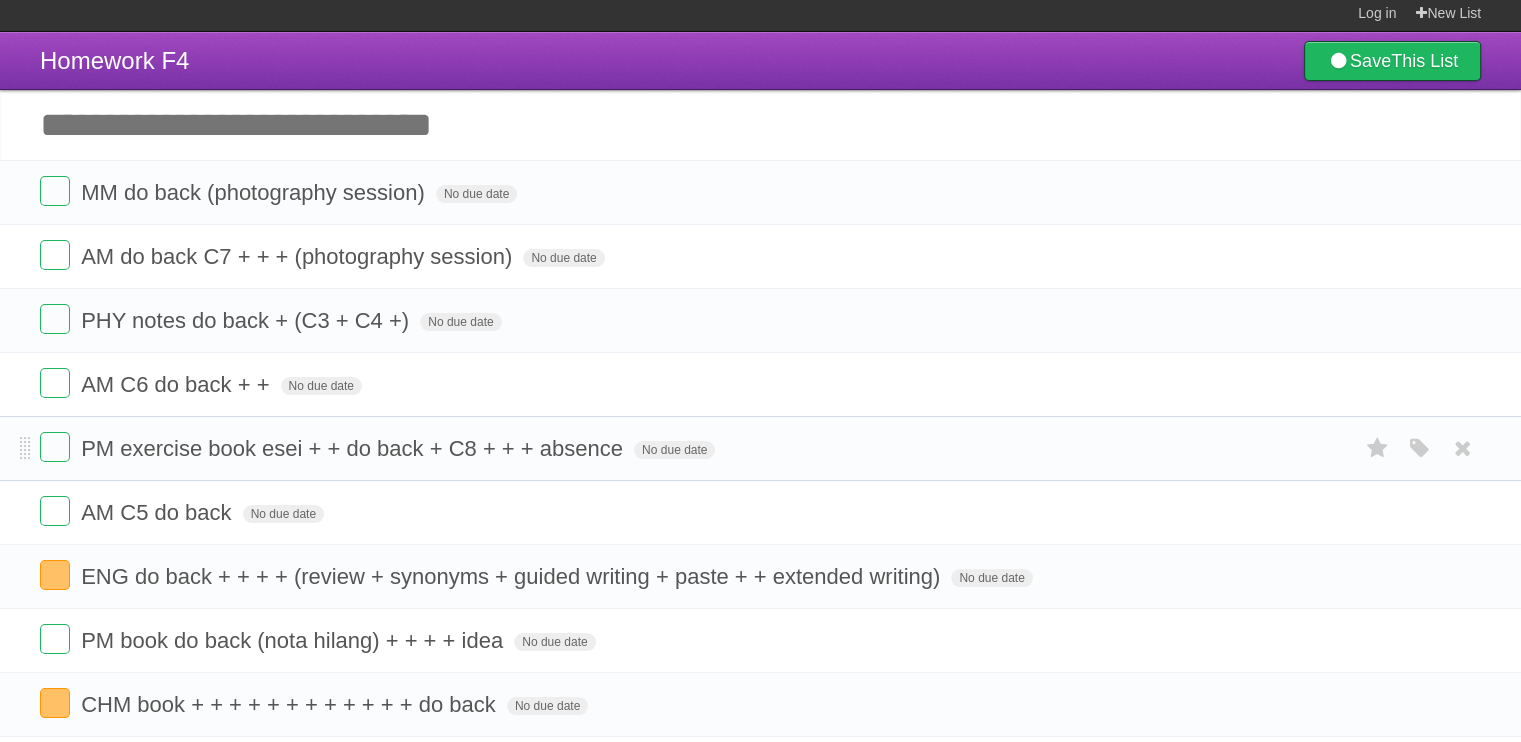 scroll, scrollTop: 100, scrollLeft: 0, axis: vertical 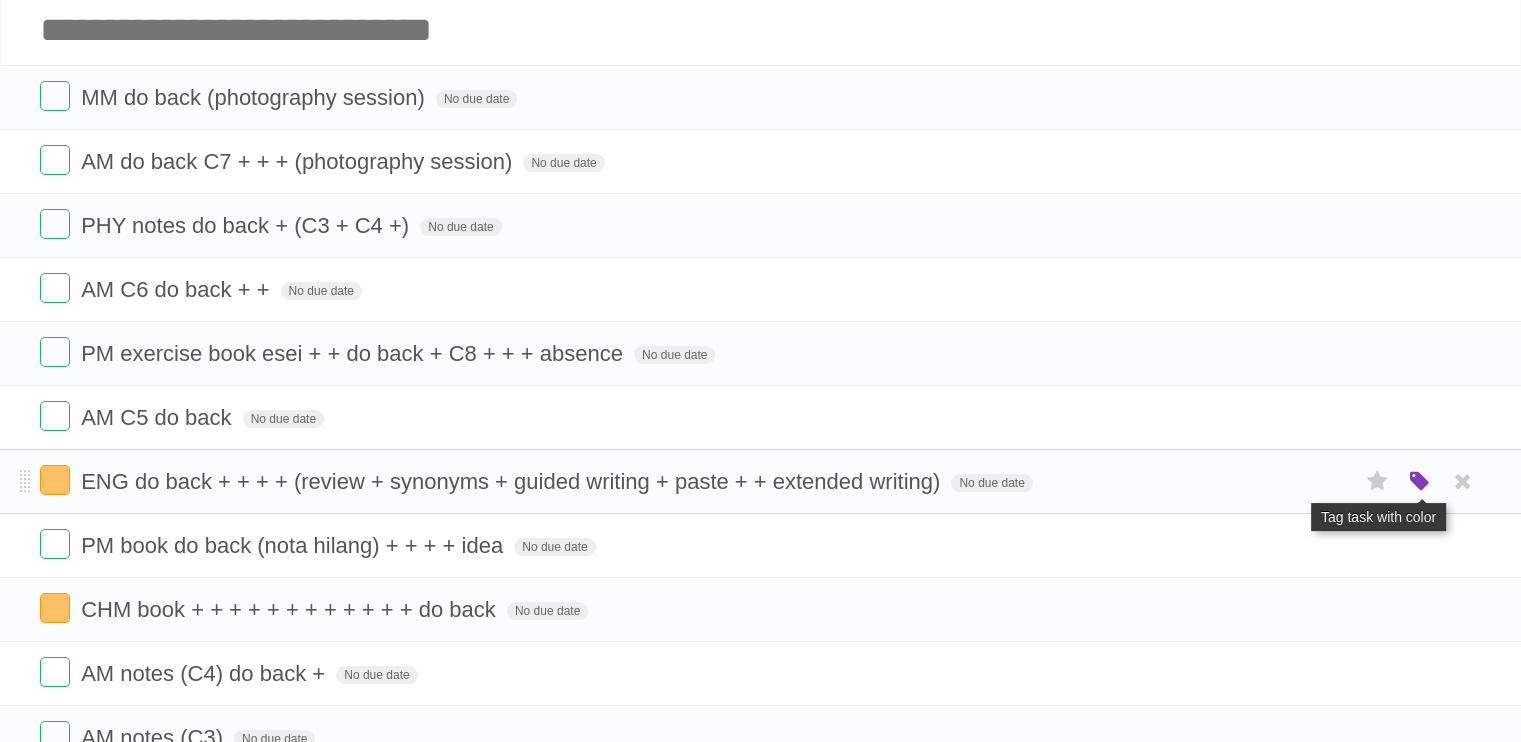 click at bounding box center (1420, 482) 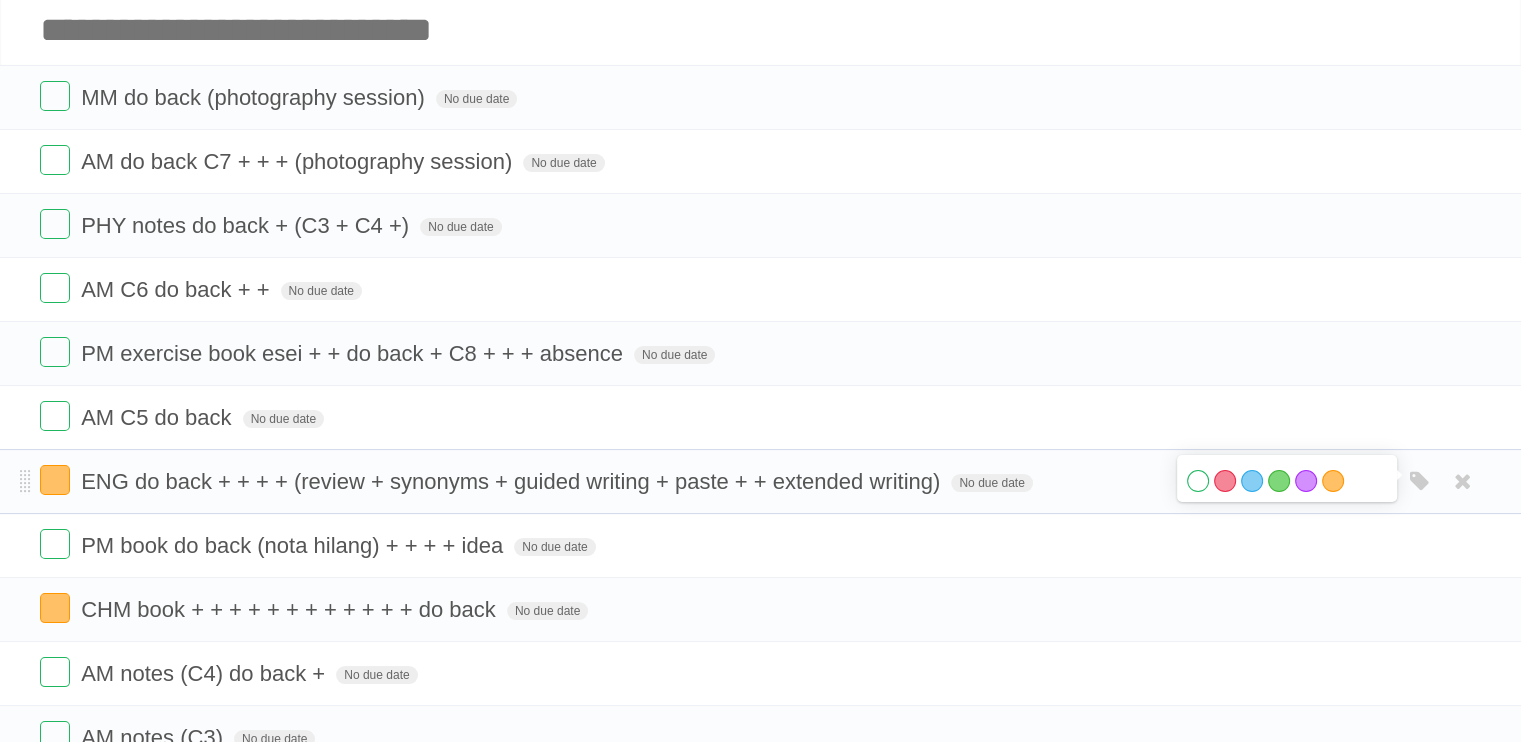 click on "White" at bounding box center (1198, 481) 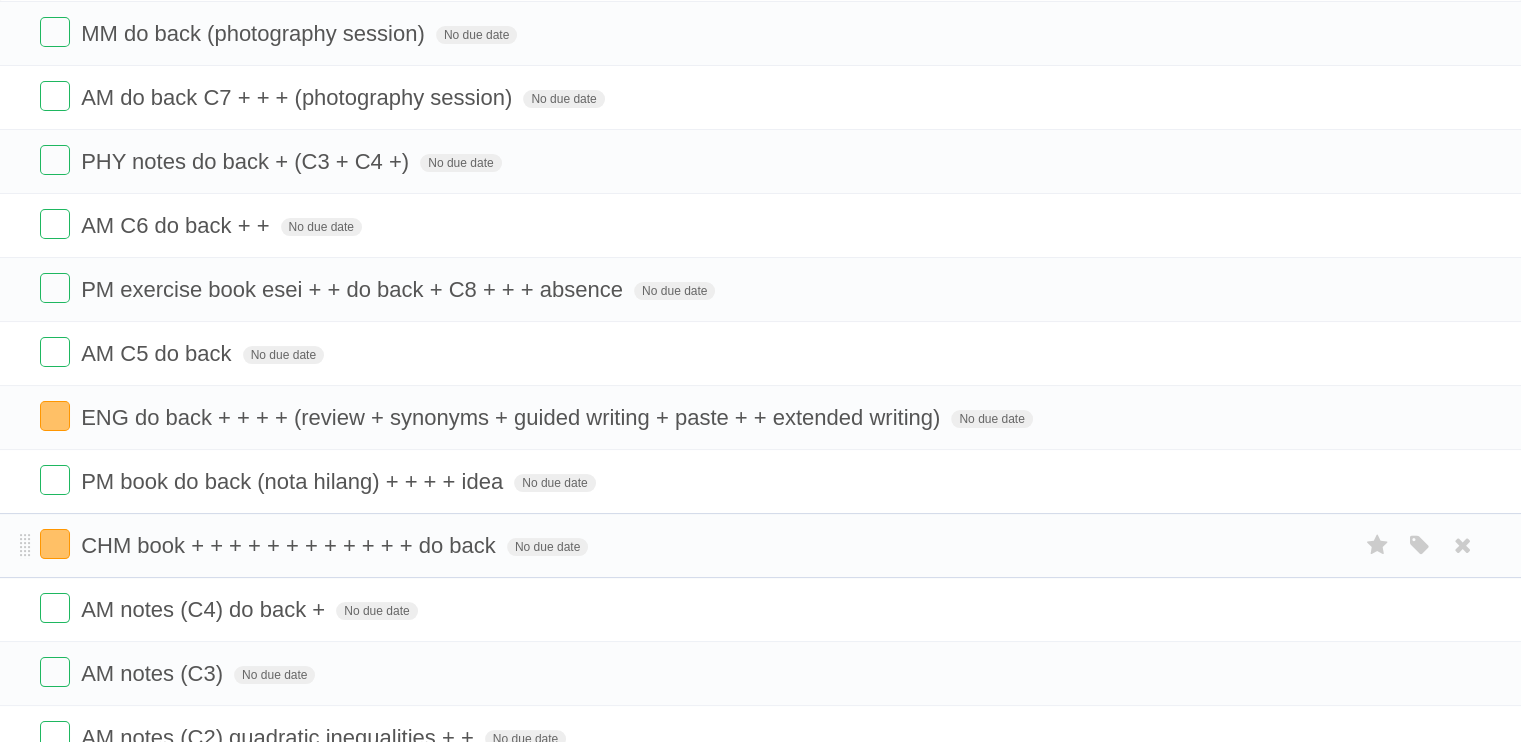 scroll, scrollTop: 200, scrollLeft: 0, axis: vertical 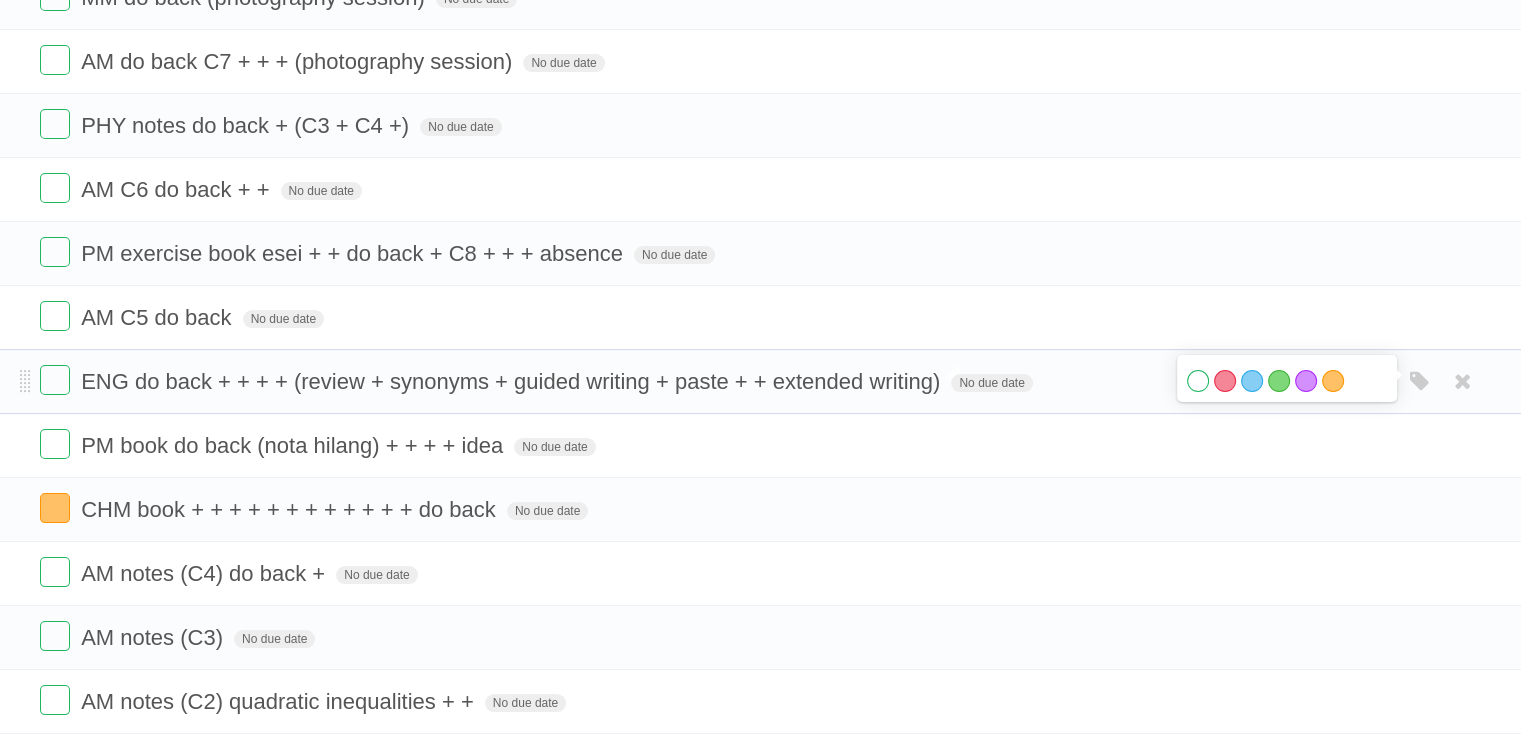 click on "ENG do back + + + + (review + synonyms + guided writing + paste + + extended writing)" at bounding box center [513, 381] 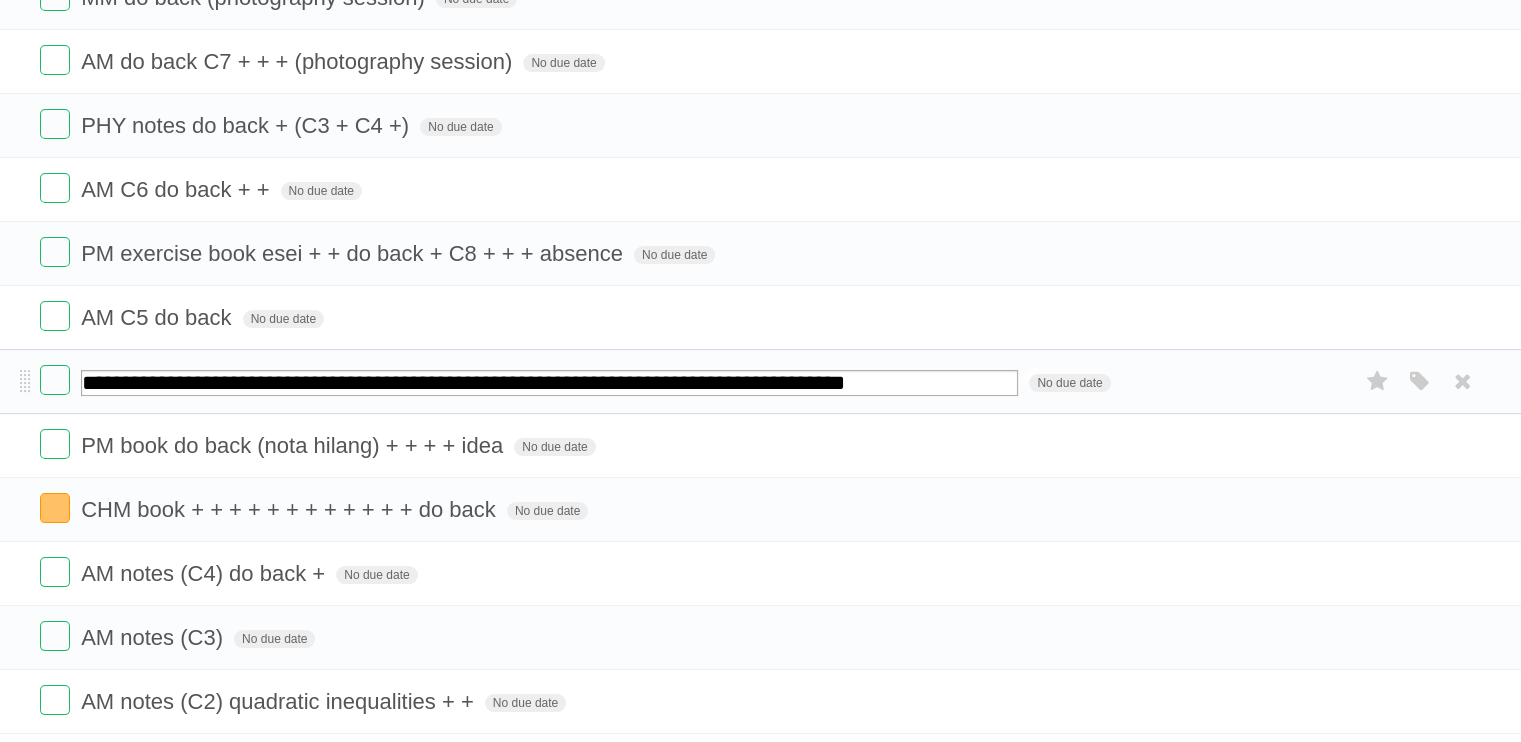click on "**********" at bounding box center (549, 383) 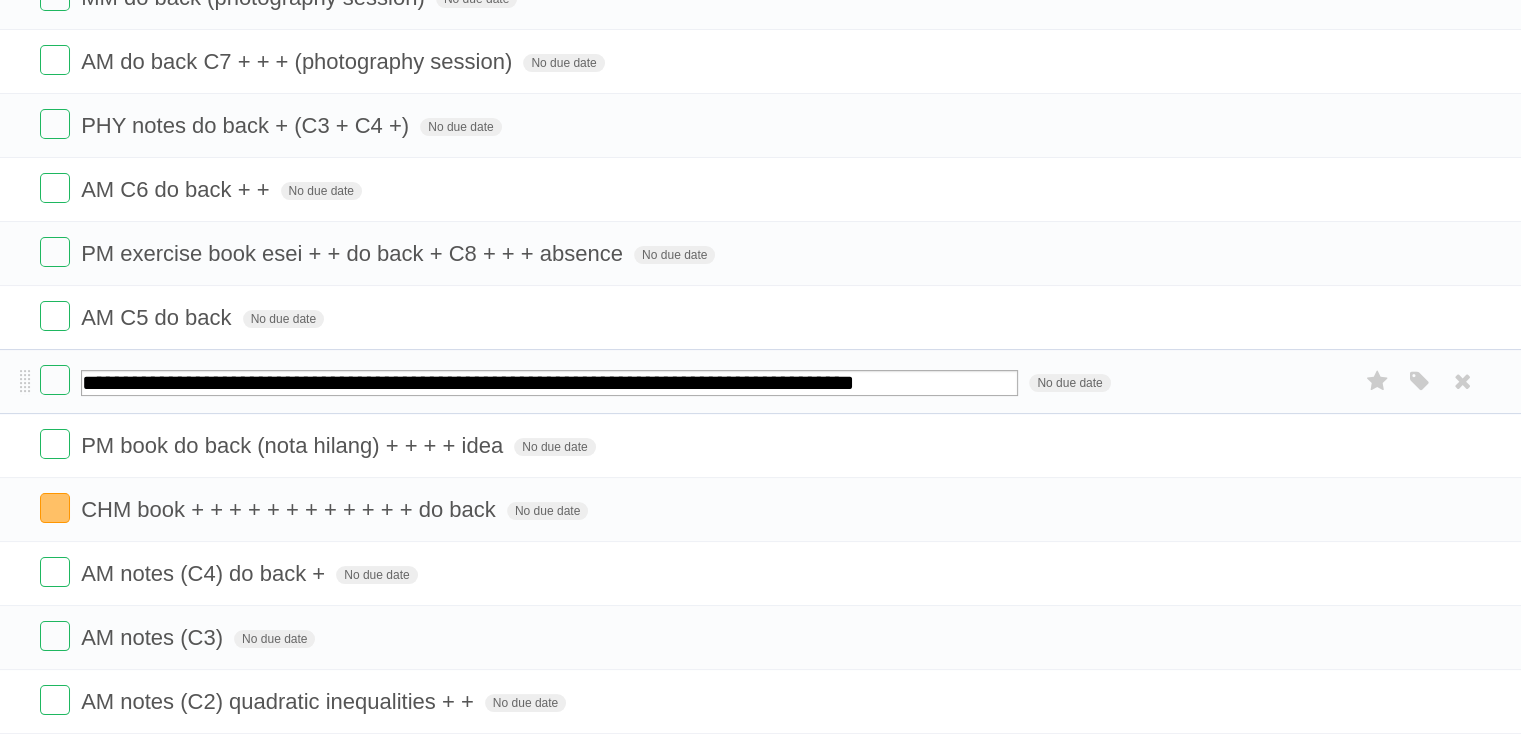 type on "**********" 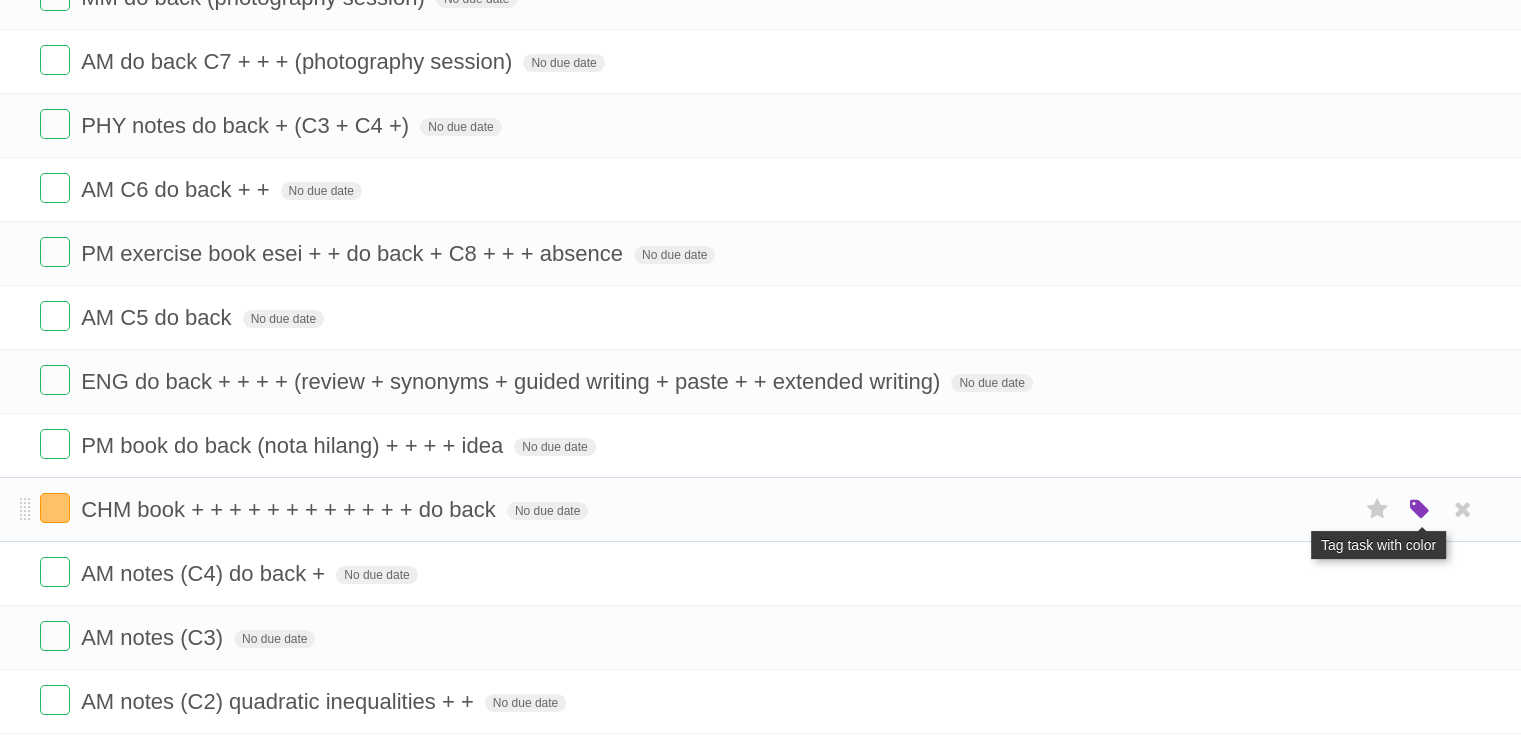 click at bounding box center (1420, 510) 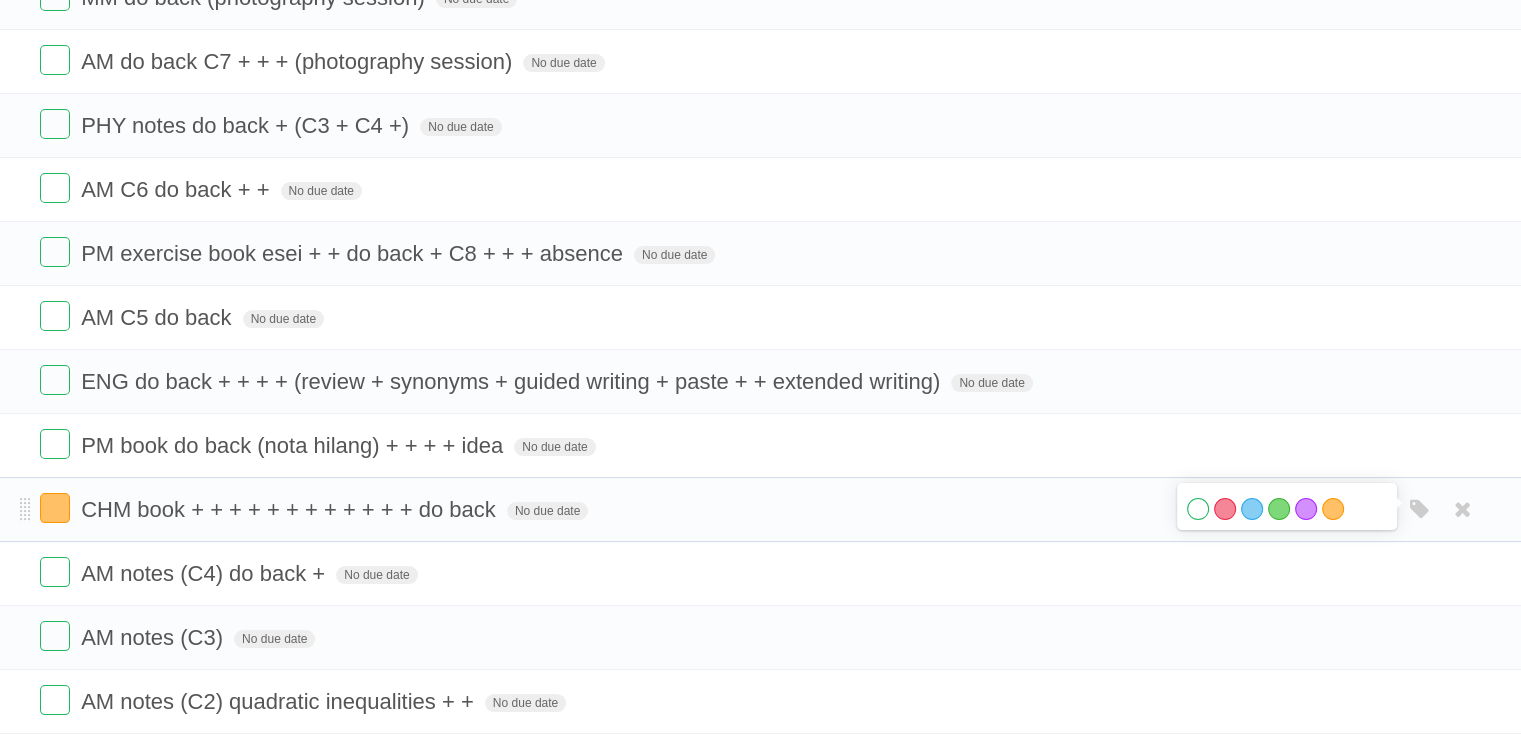 click on "White" at bounding box center [1198, 509] 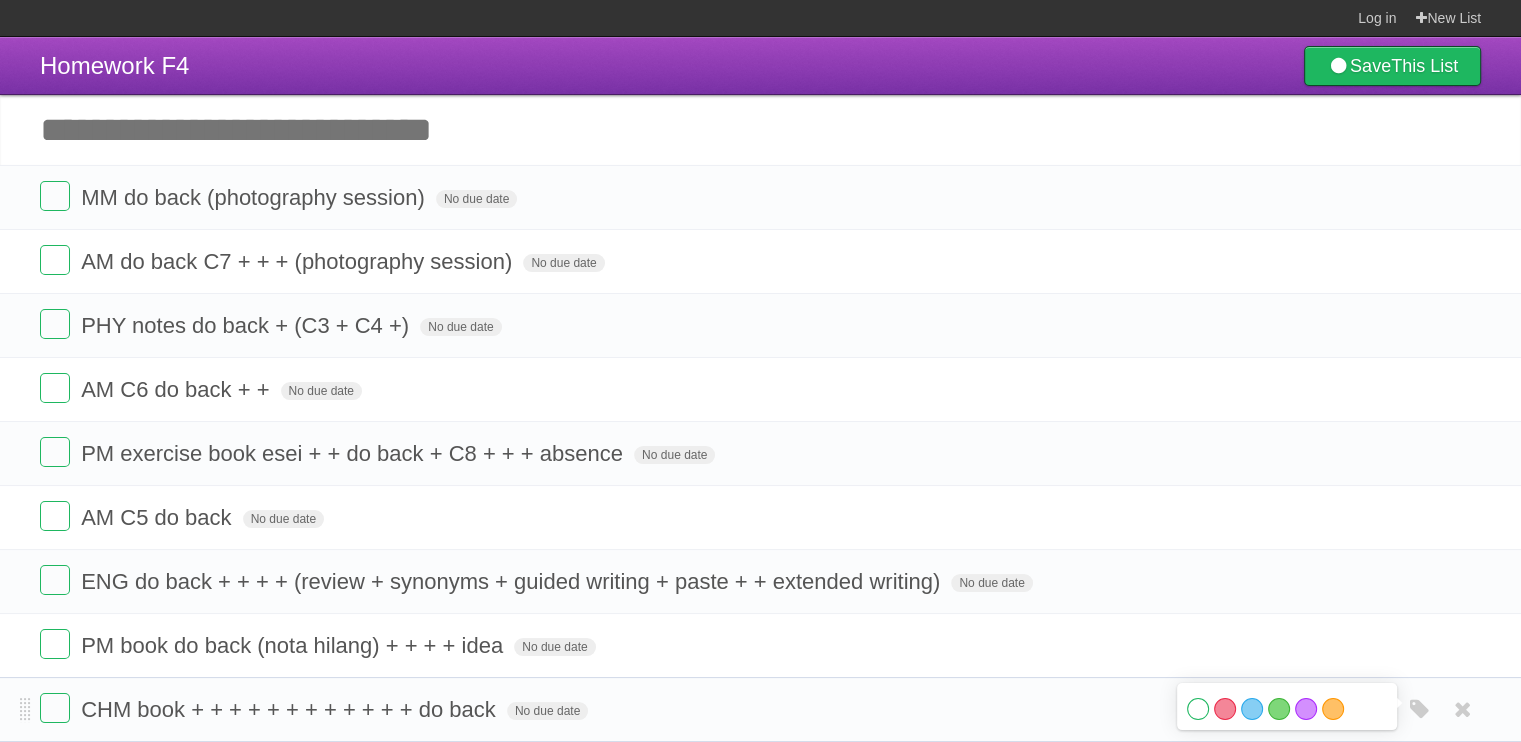scroll, scrollTop: 0, scrollLeft: 0, axis: both 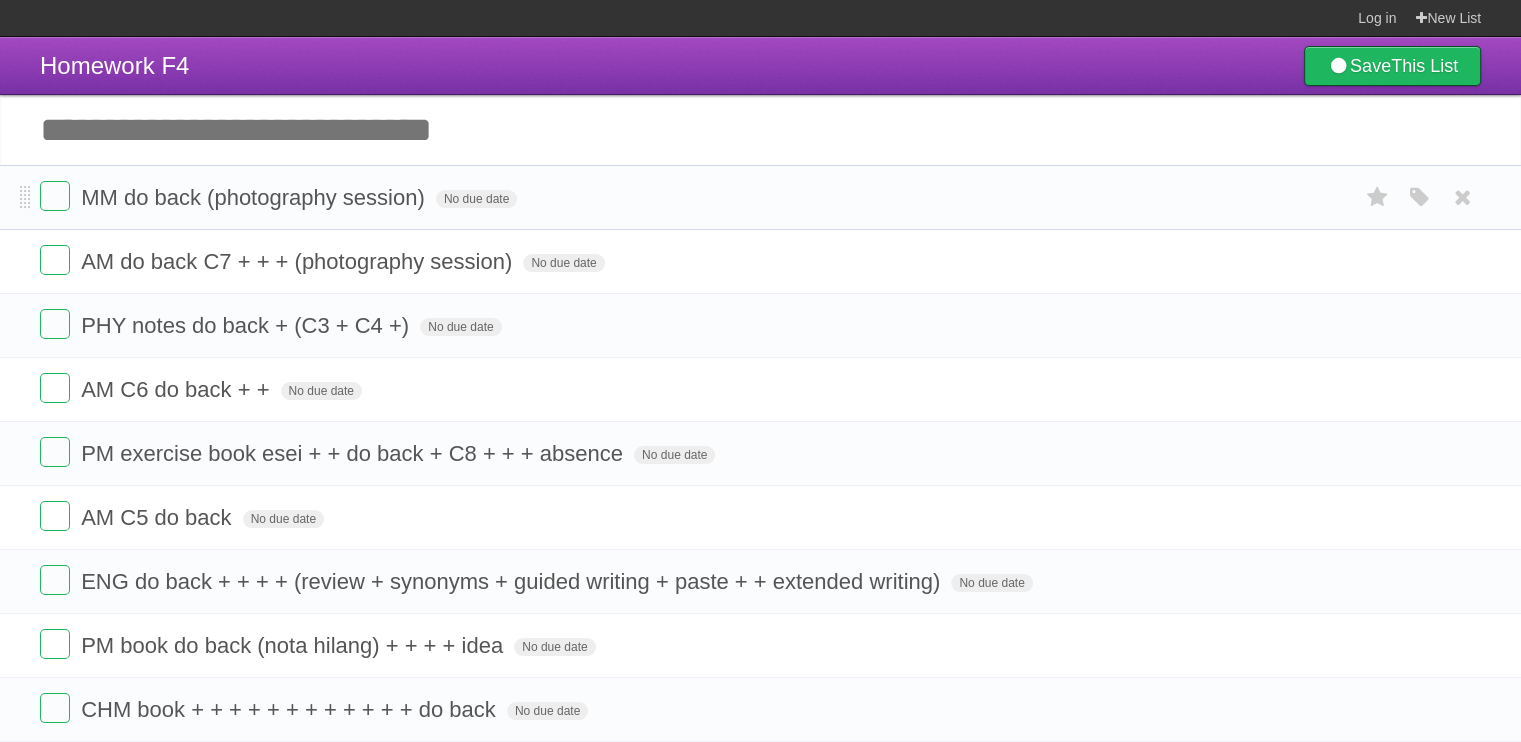 click on "MM do back (photography session)
No due date
White
Red
Blue
Green
Purple
Orange" at bounding box center [760, 197] 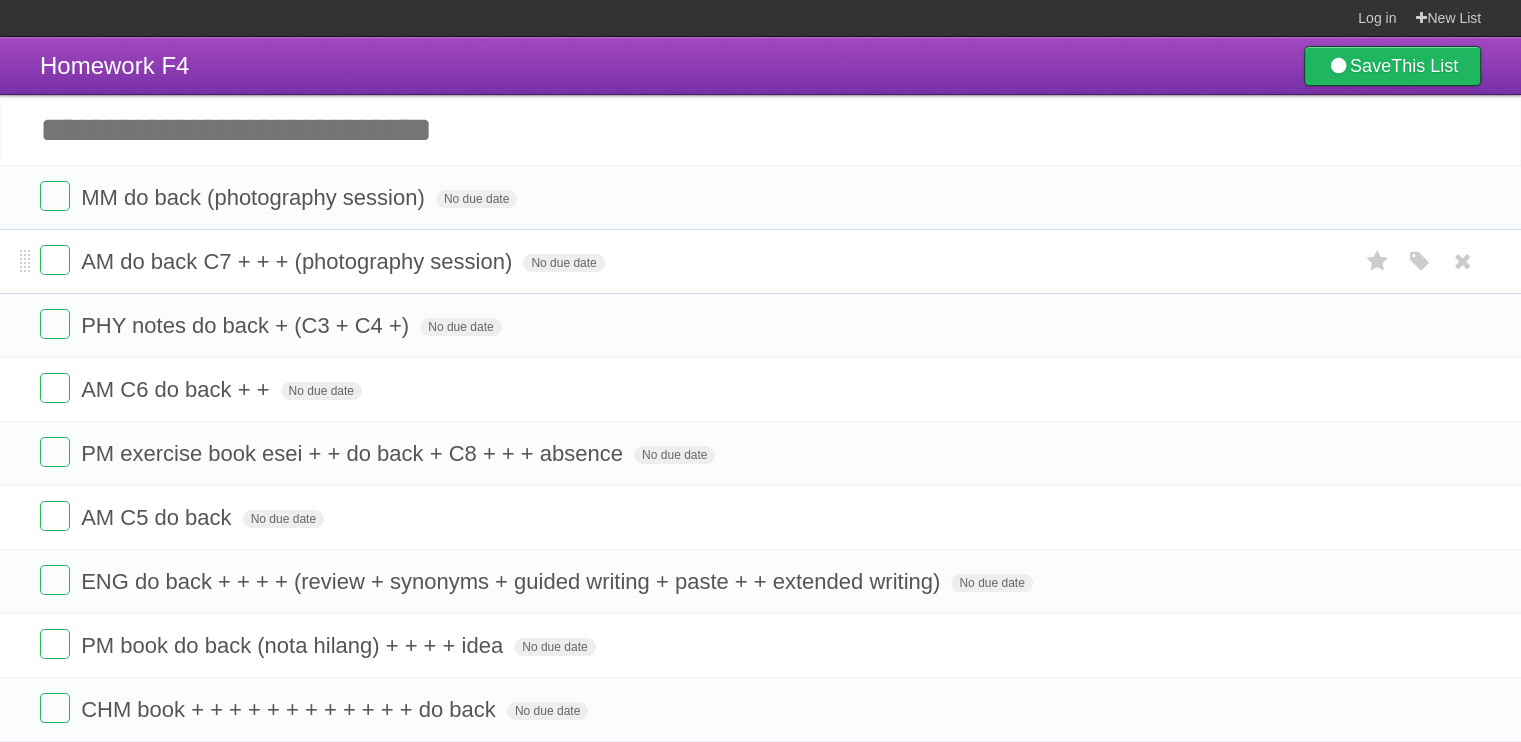 click on "AM do back C7 + + + (photography session)
No due date
White
Red
Blue
Green
Purple
Orange" at bounding box center [760, 261] 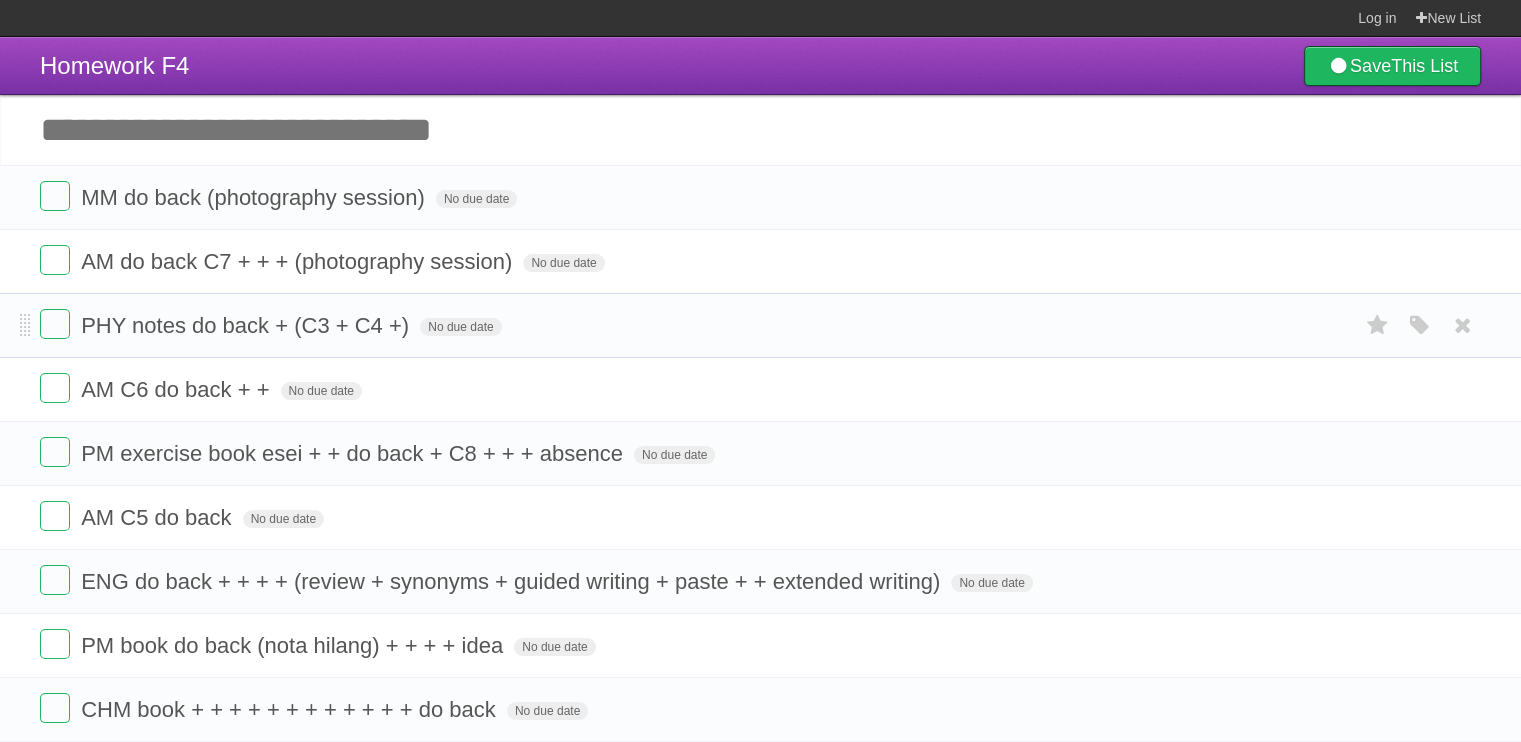 click on "PHY notes do back + (C3 + C4 +)
No due date
White
Red
Blue
Green
Purple
Orange" at bounding box center [760, 325] 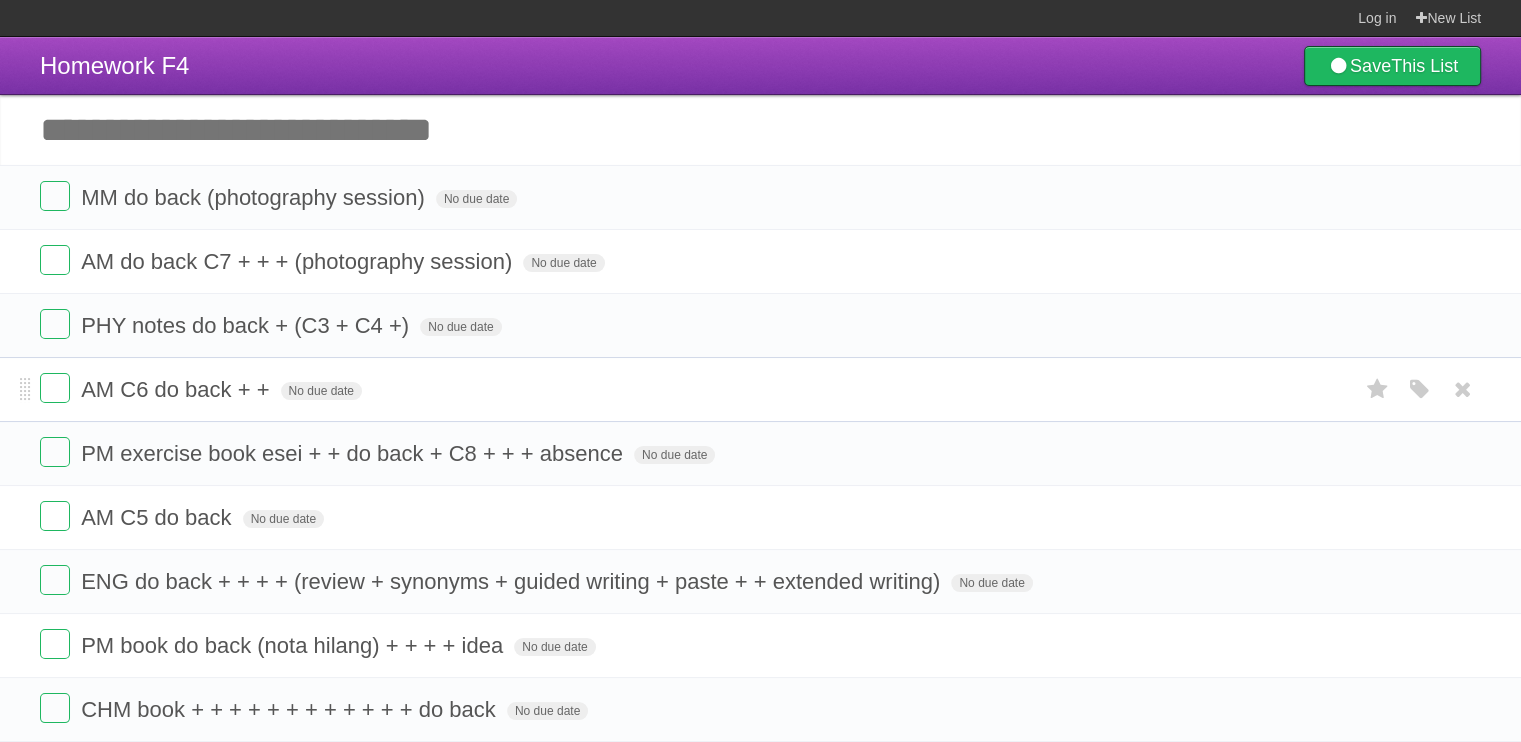 click on "AM C6 do back + +
No due date
White
Red
Blue
Green
Purple
Orange" at bounding box center (760, 389) 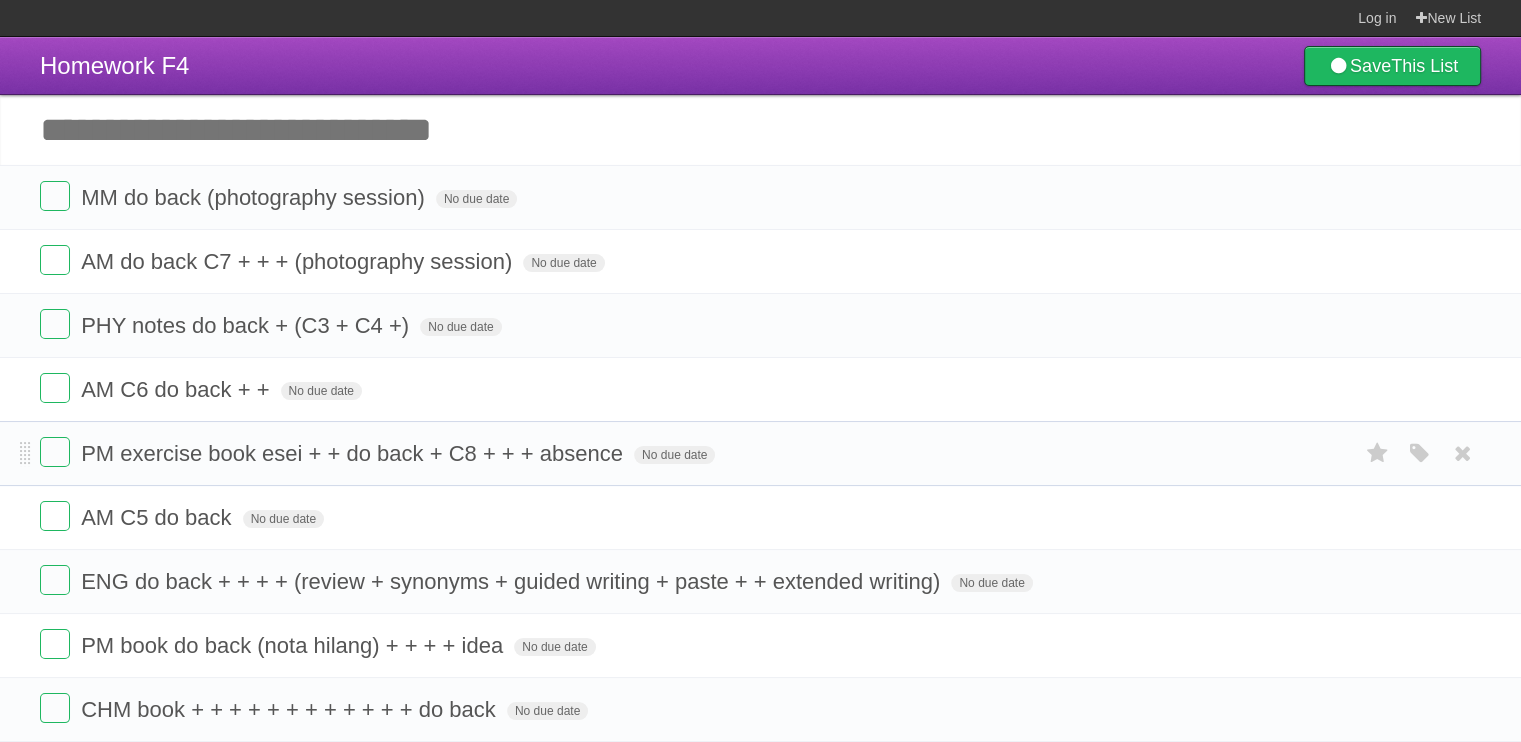 click on "PM exercise book esei + + do back + C8 + + + absence
No due date
White
Red
Blue
Green
Purple
Orange" at bounding box center (760, 453) 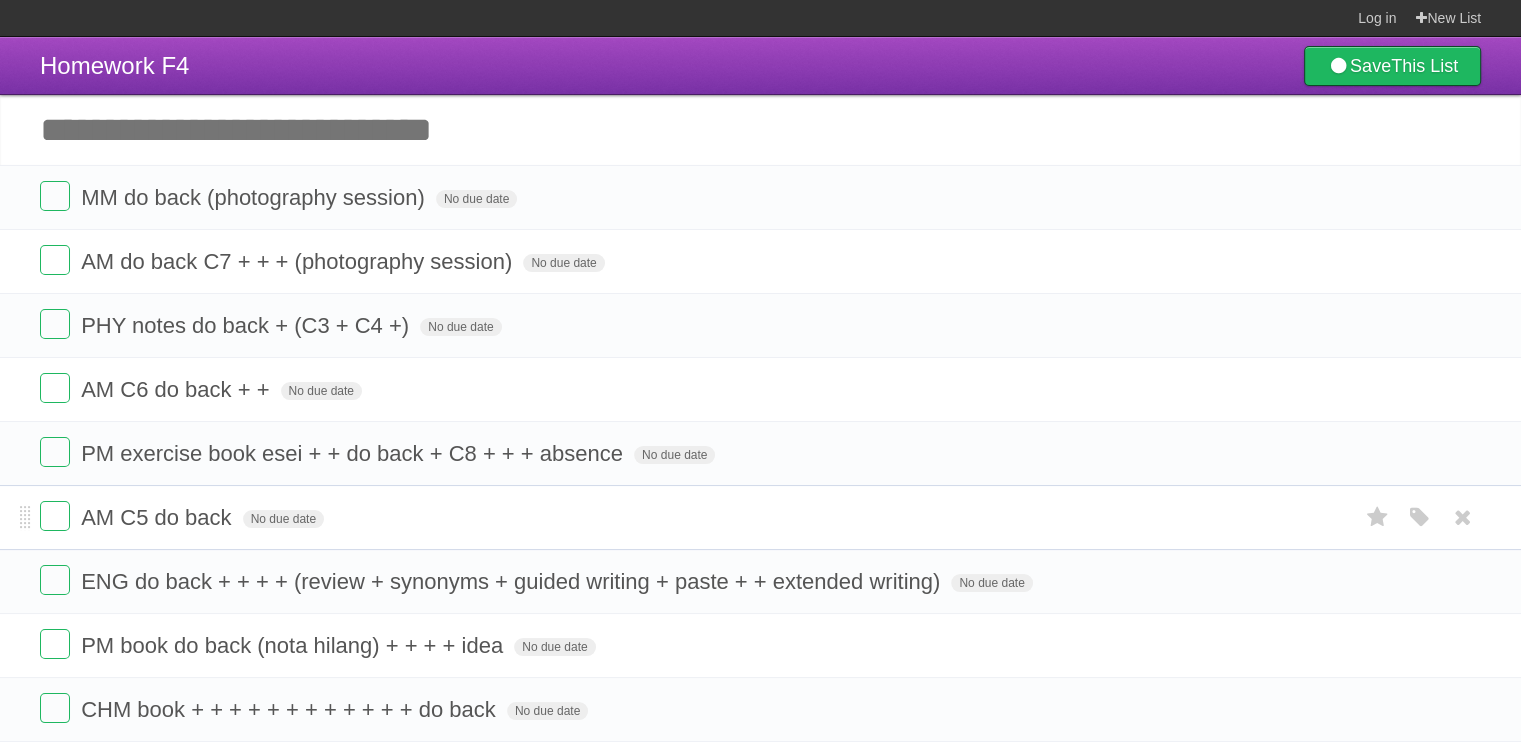 click on "AM C5 do back
No due date
White
Red
Blue
Green
Purple
Orange" at bounding box center [760, 517] 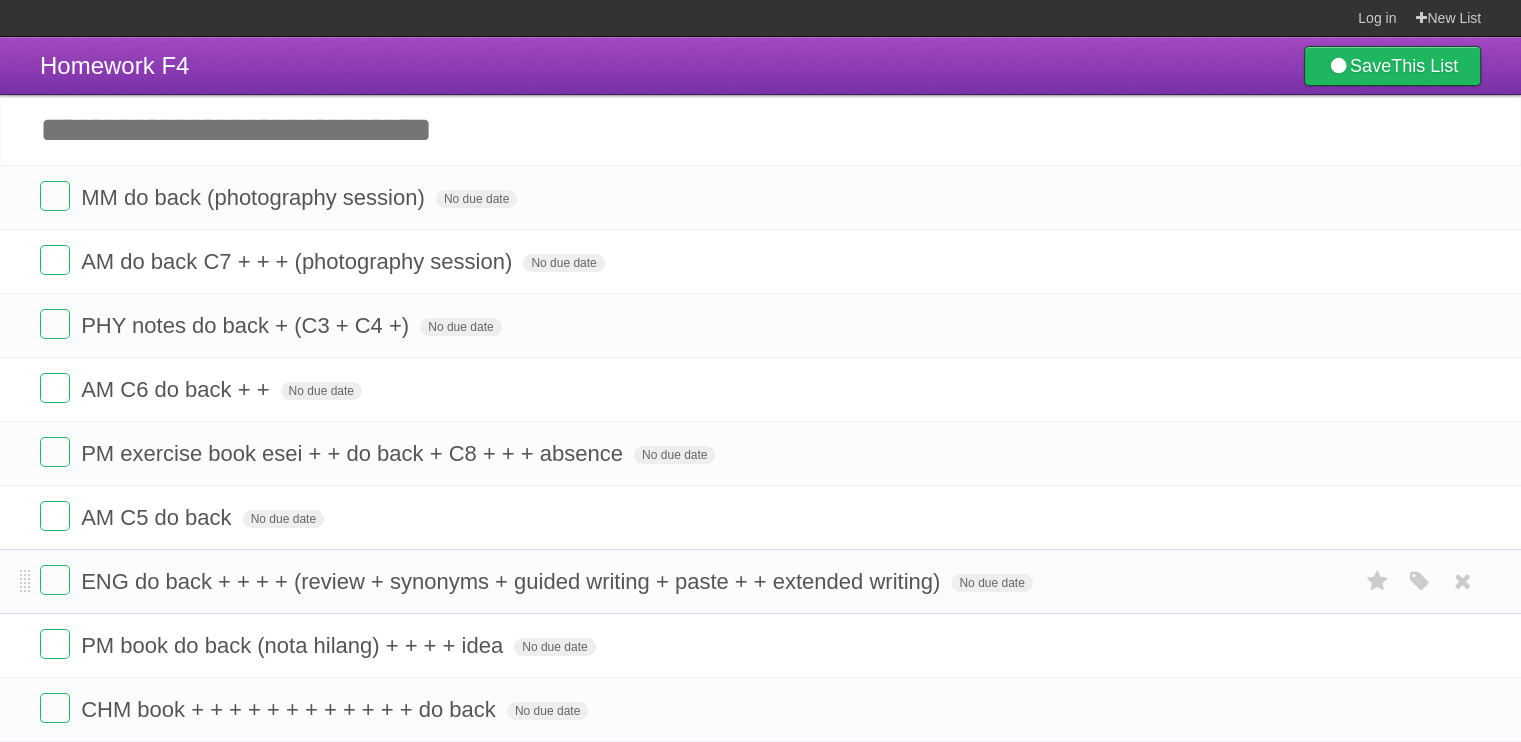 click on "ENG do back + + + + (review + synonyms + guided writing + paste + + extended writing)
No due date
White
Red
Blue
Green
Purple
Orange" at bounding box center [760, 581] 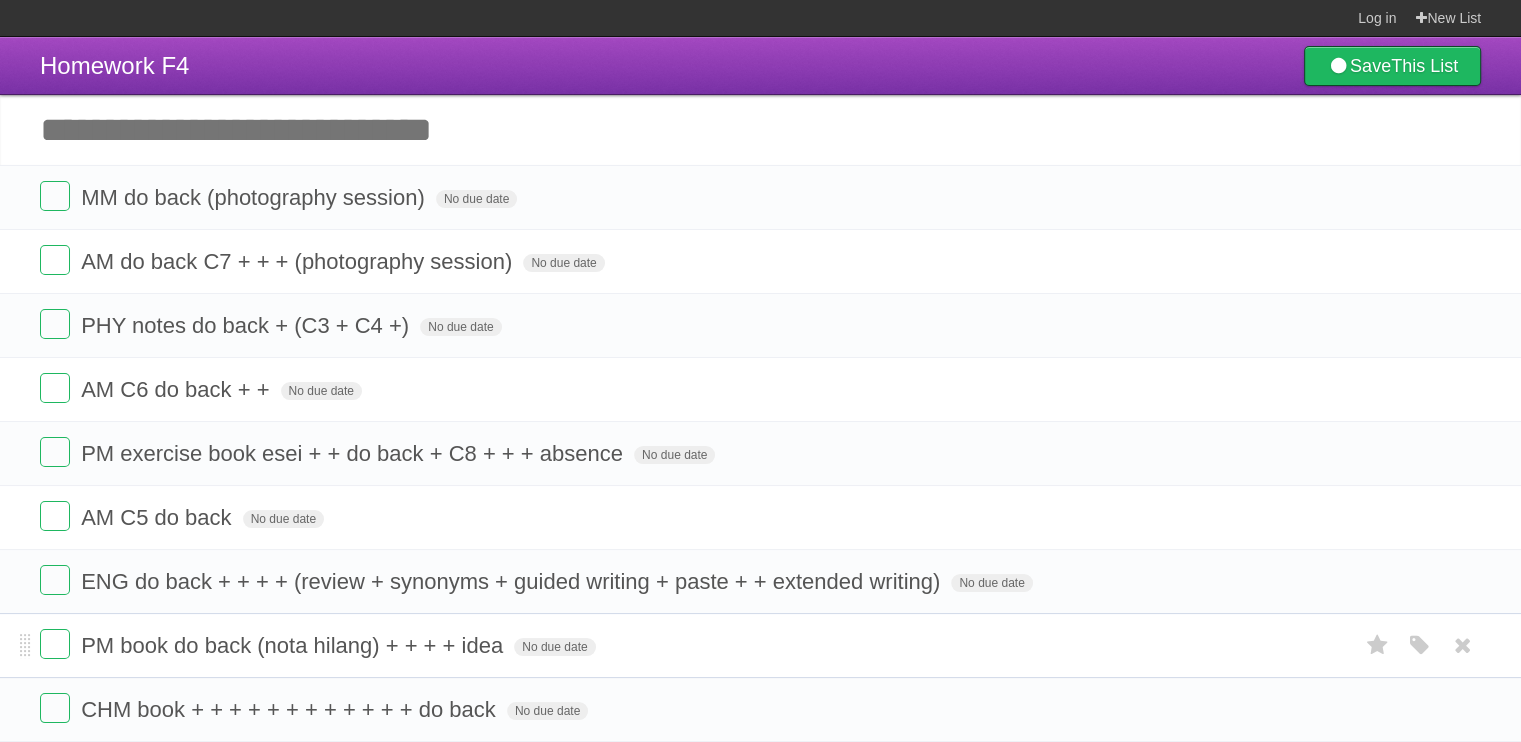 click on "PM book do back (nota hilang) + + + + idea
No due date
White
Red
Blue
Green
Purple
Orange" at bounding box center [760, 645] 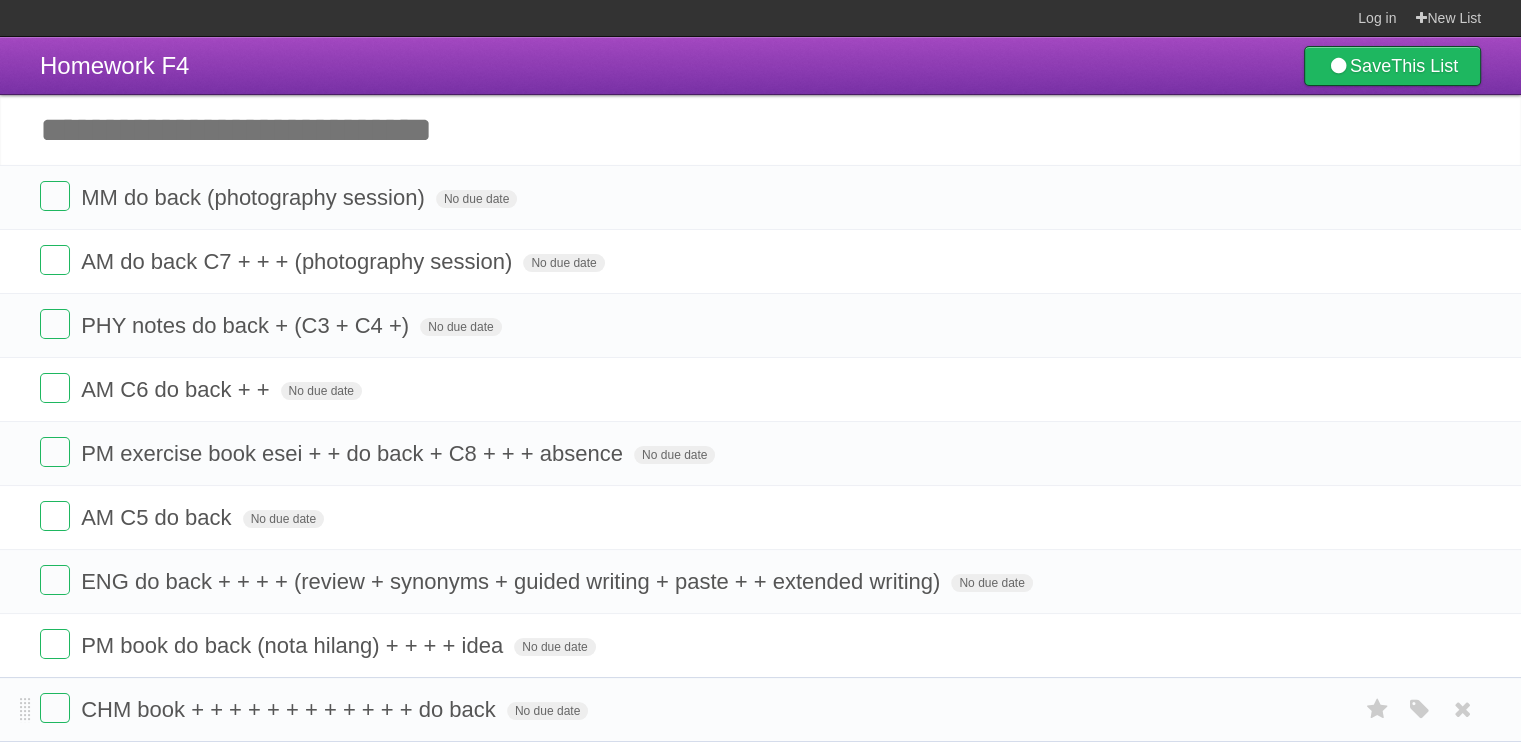 click on "CHM book + + + + + + + + + + + + do back
No due date
White
Red
Blue
Green
Purple
Orange" at bounding box center (760, 709) 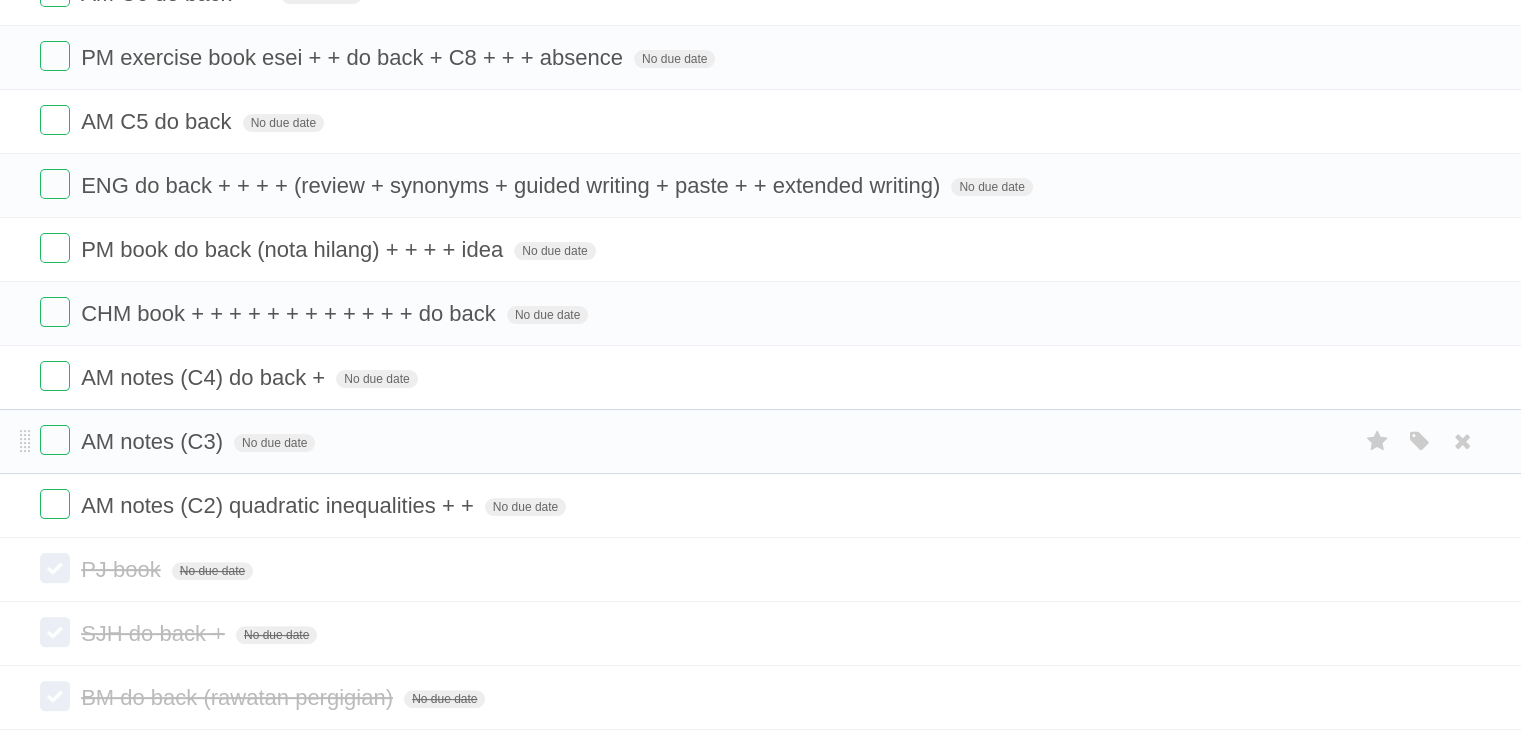 scroll, scrollTop: 400, scrollLeft: 0, axis: vertical 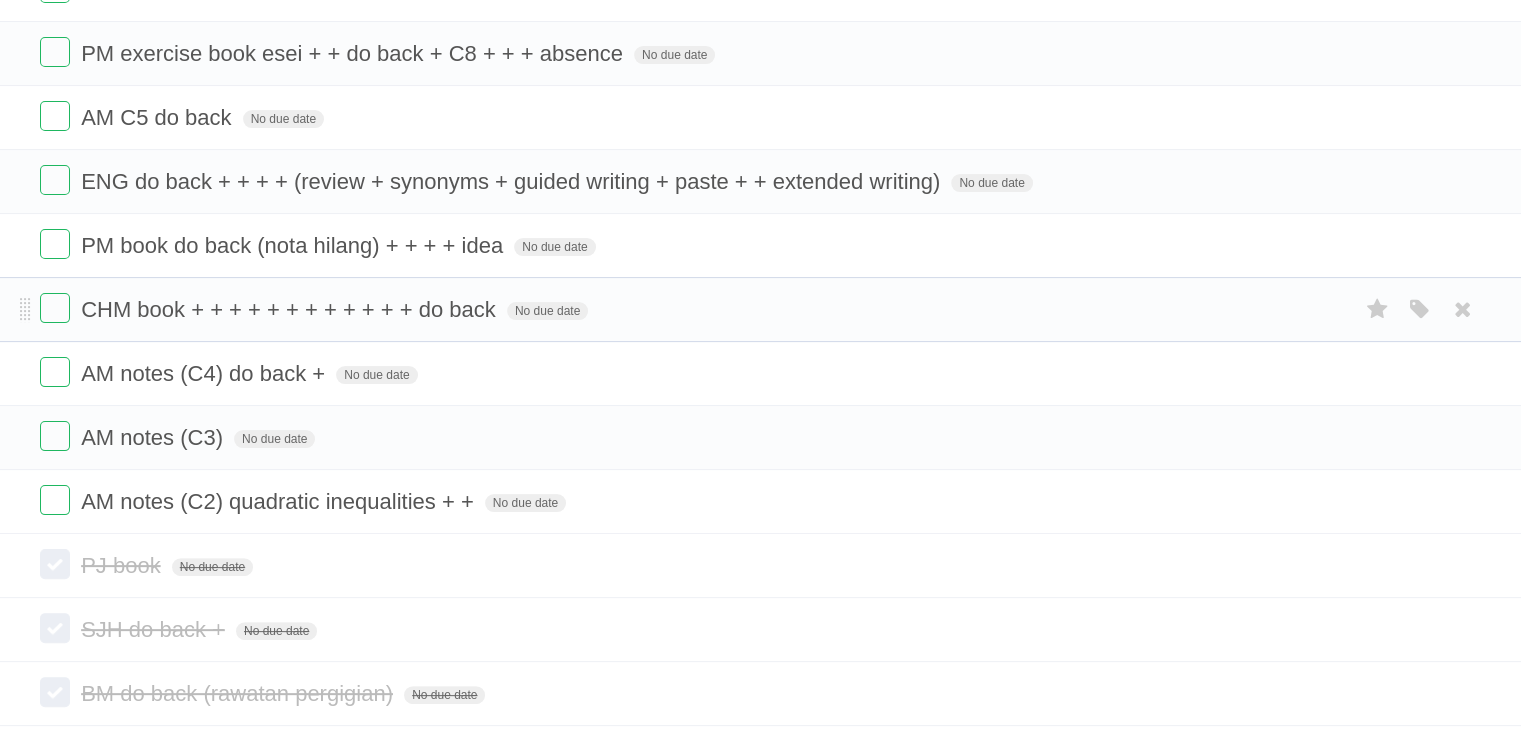 click on "CHM book + + + + + + + + + + + + do back
No due date
White
Red
Blue
Green
Purple
Orange" at bounding box center [760, 309] 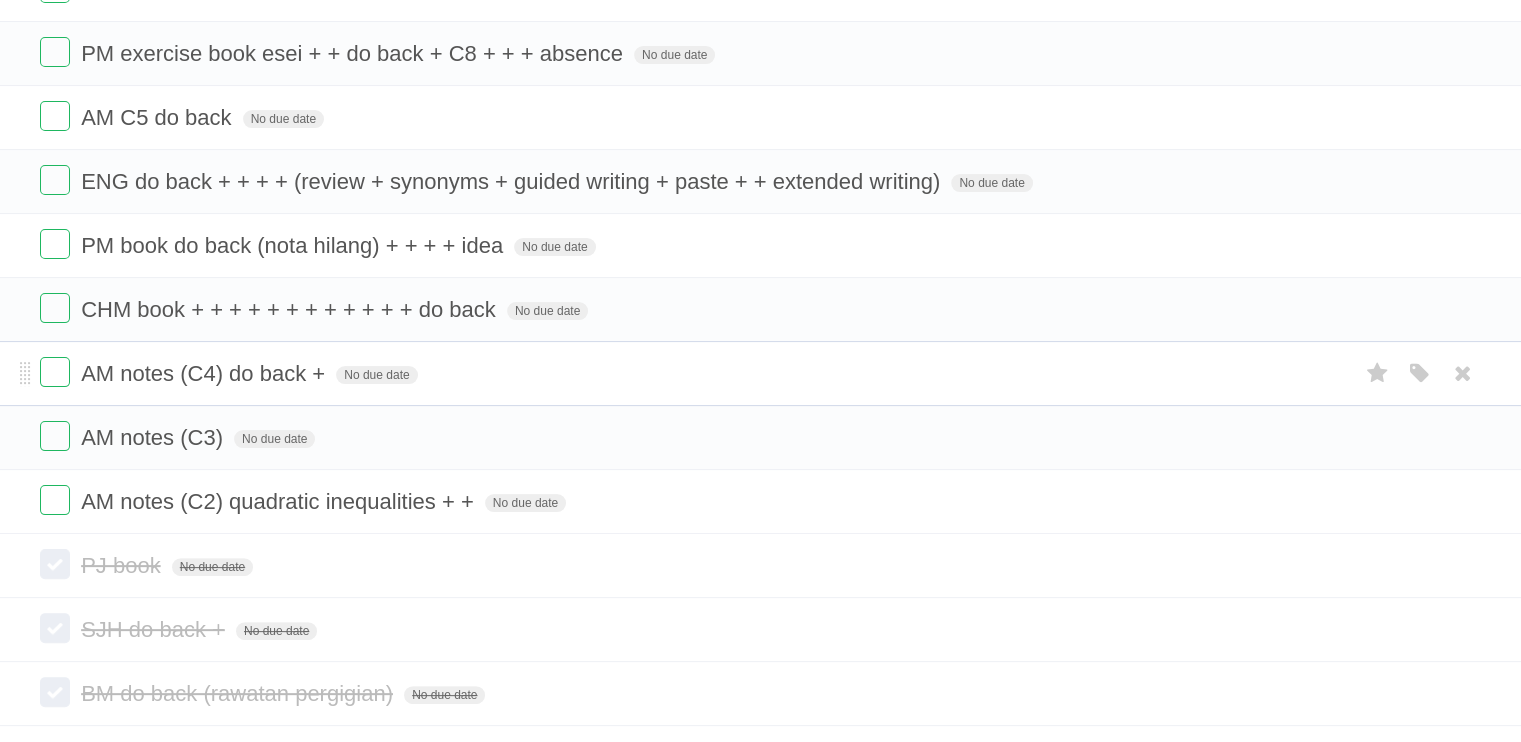 click on "AM notes (C4) do back +
No due date
White
Red
Blue
Green
Purple
Orange" at bounding box center (760, 373) 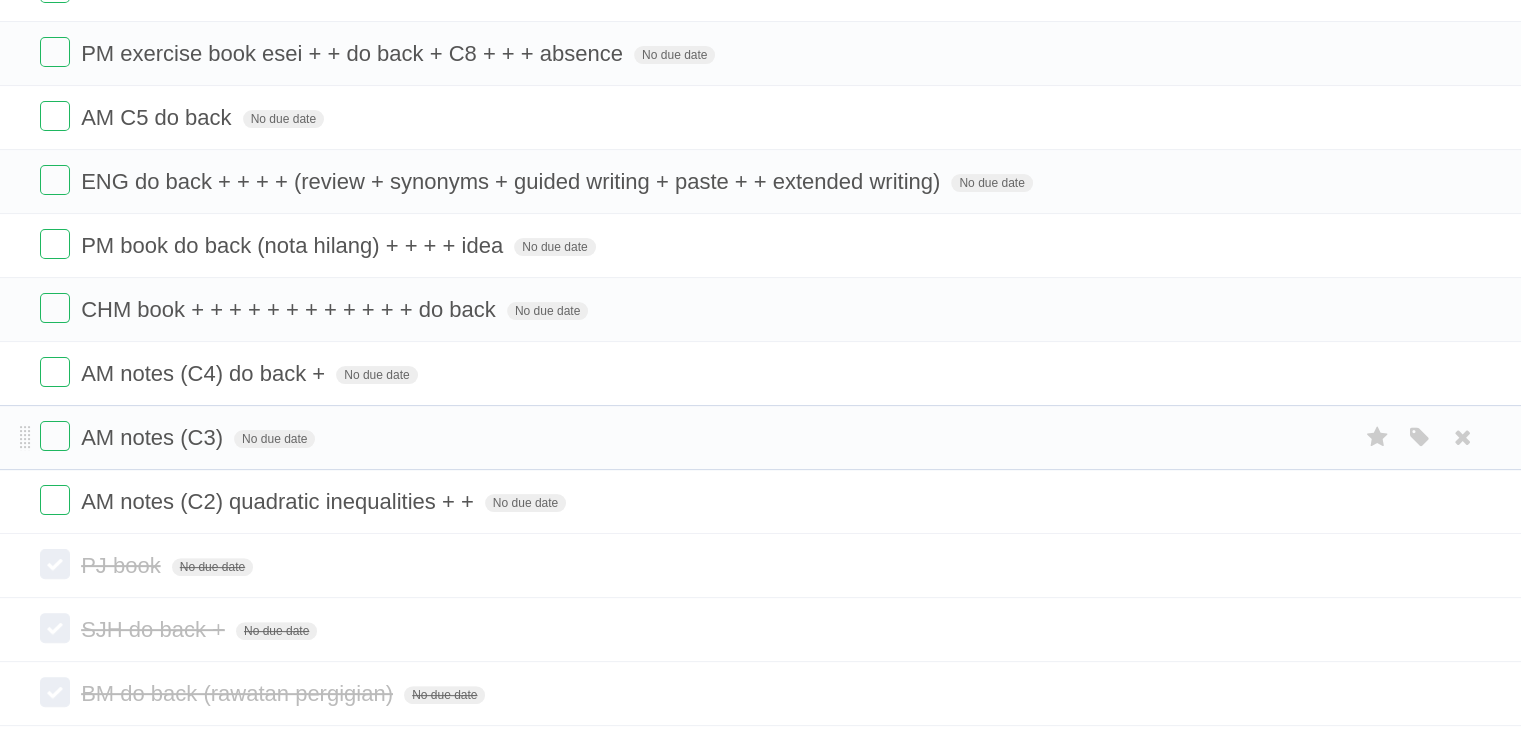 click on "AM notes (C3)
No due date
White
Red
Blue
Green
Purple
Orange" at bounding box center (760, 437) 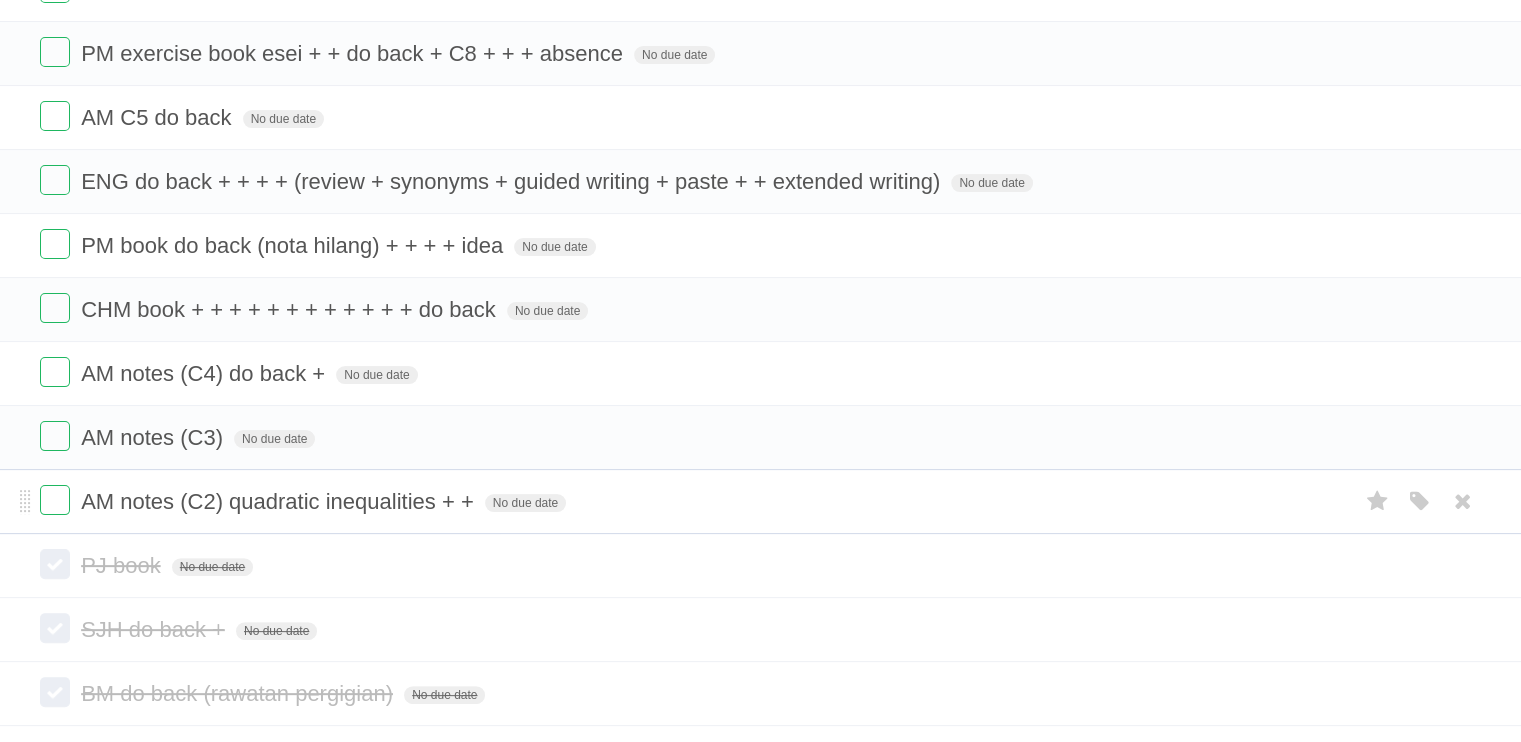 click on "AM notes (C2) quadratic inequalities + +
No due date
White
Red
Blue
Green
Purple
Orange" at bounding box center [760, 501] 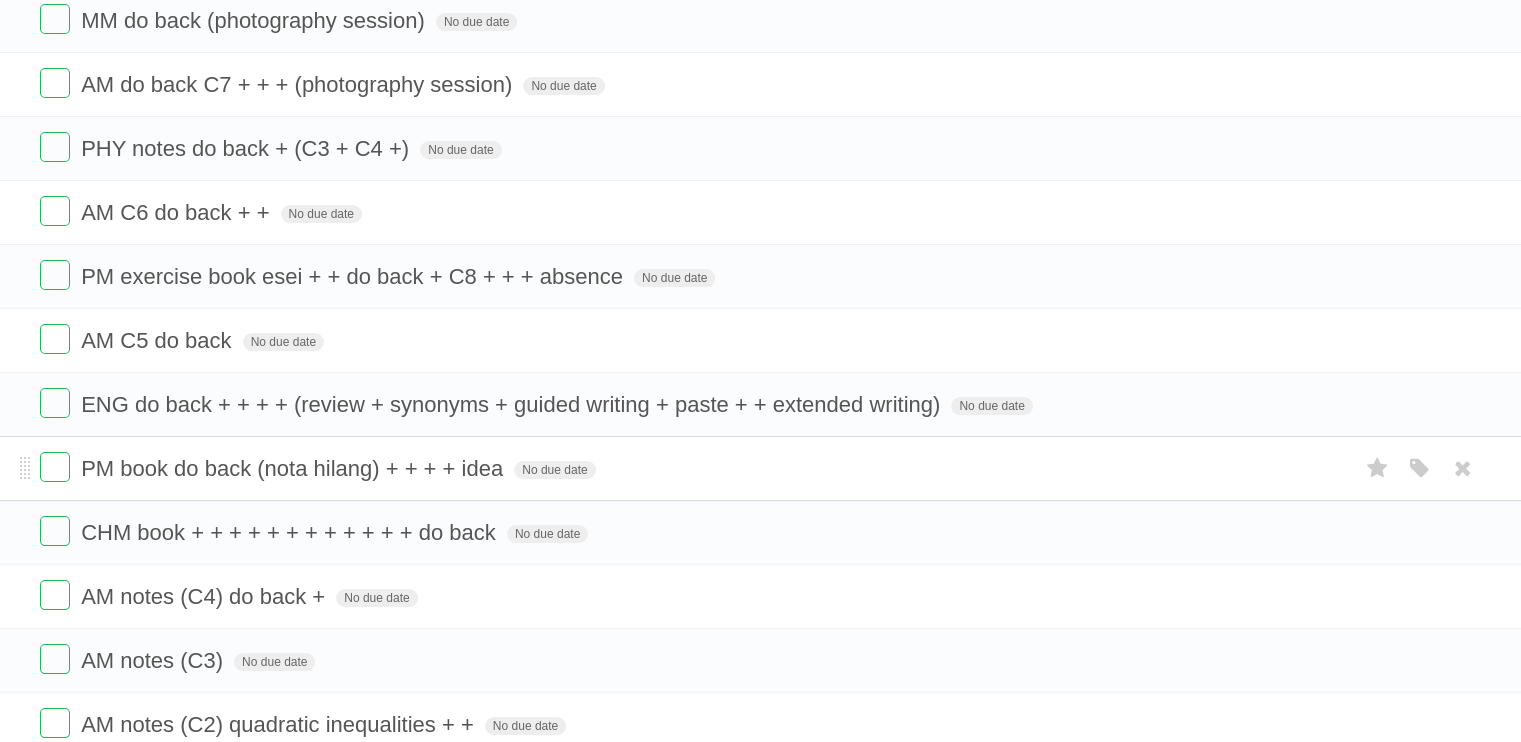 scroll, scrollTop: 200, scrollLeft: 0, axis: vertical 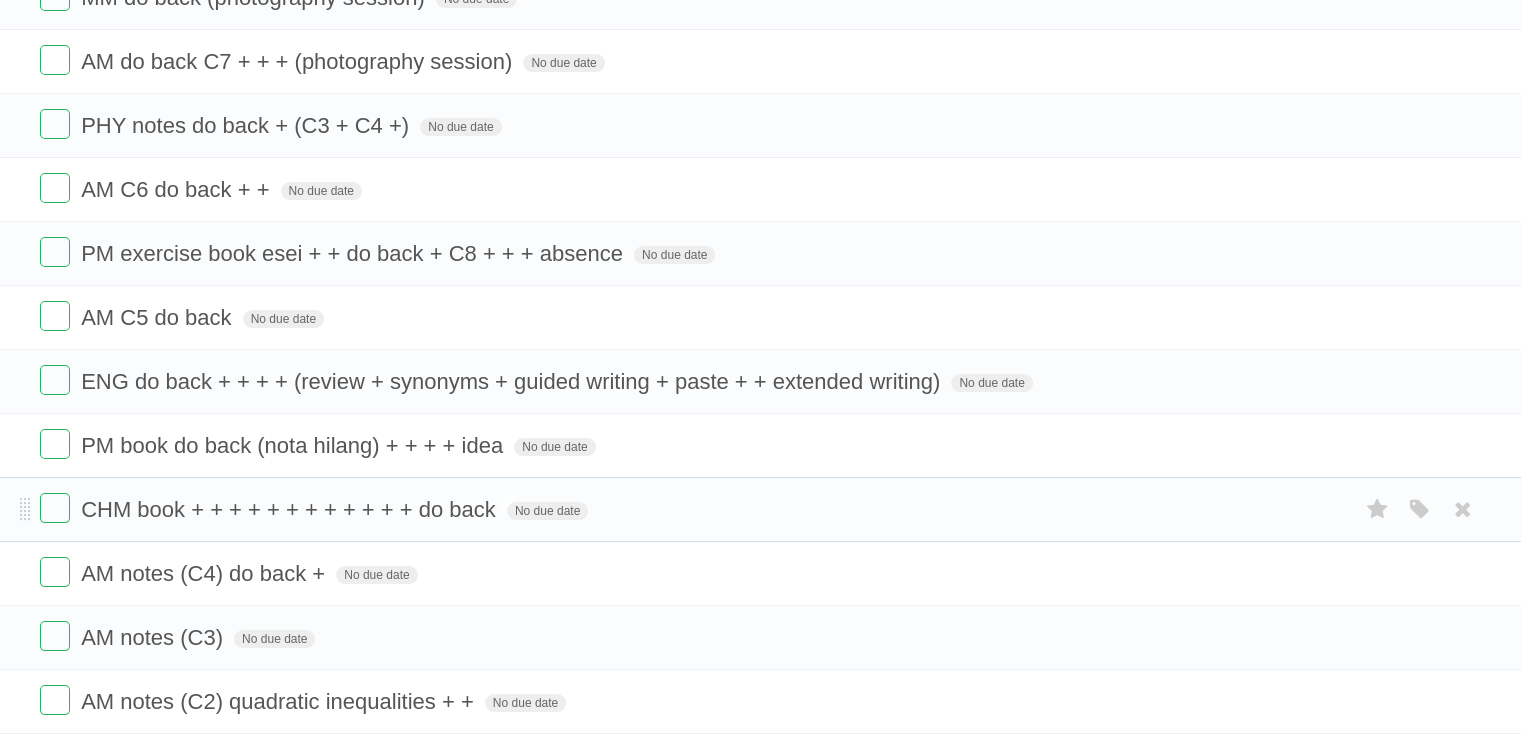 click on "CHM book + + + + + + + + + + + + do back" at bounding box center (291, 509) 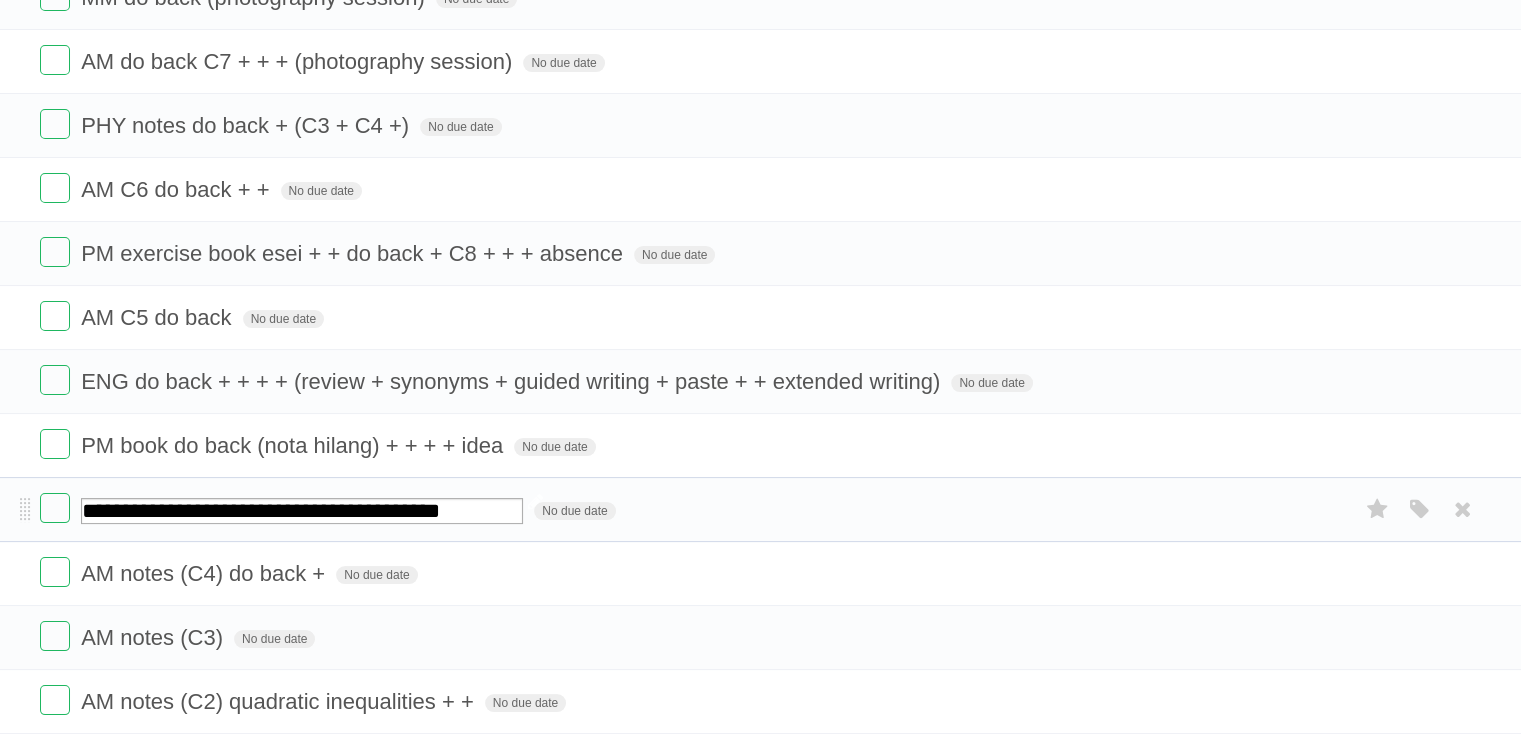 click on "**********" at bounding box center [302, 511] 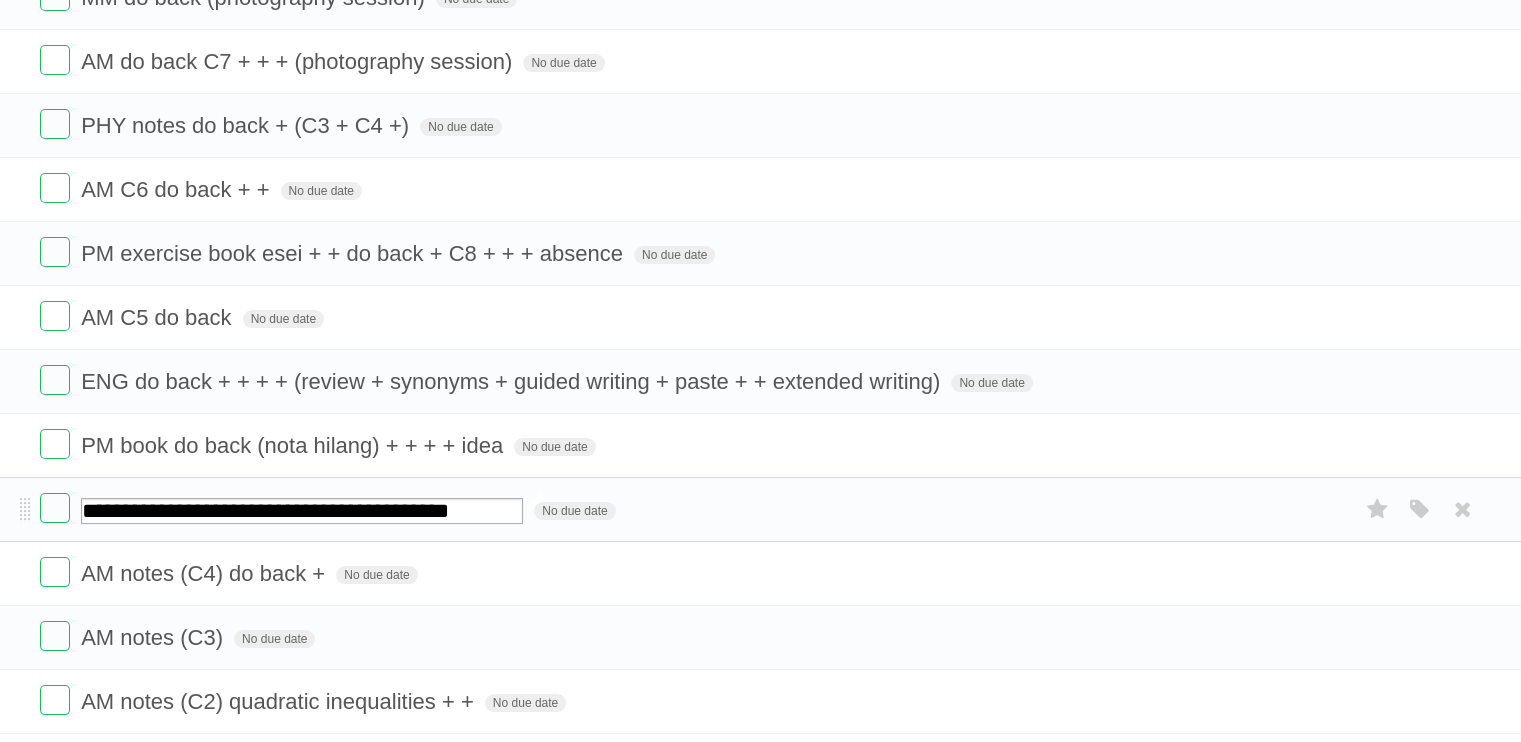 type on "**********" 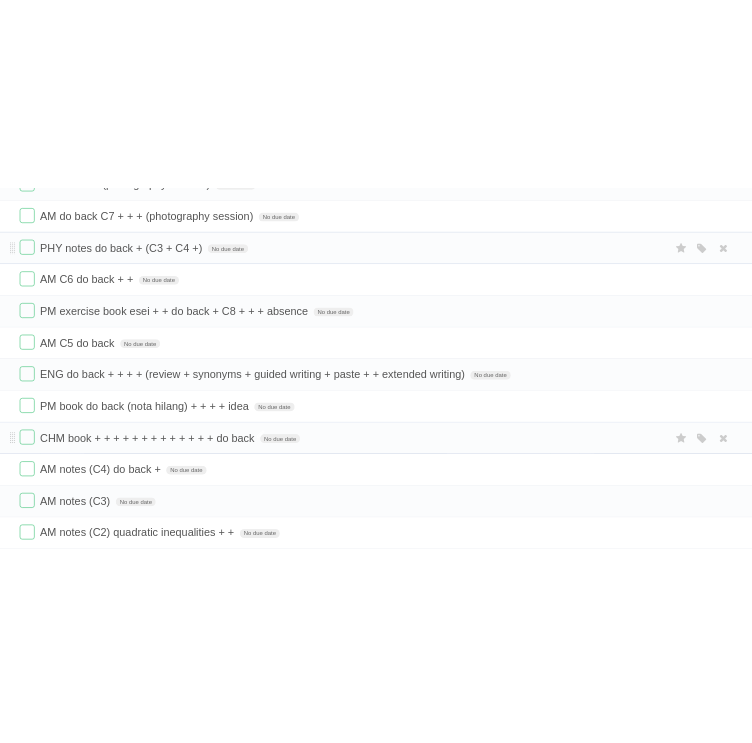 scroll, scrollTop: 0, scrollLeft: 0, axis: both 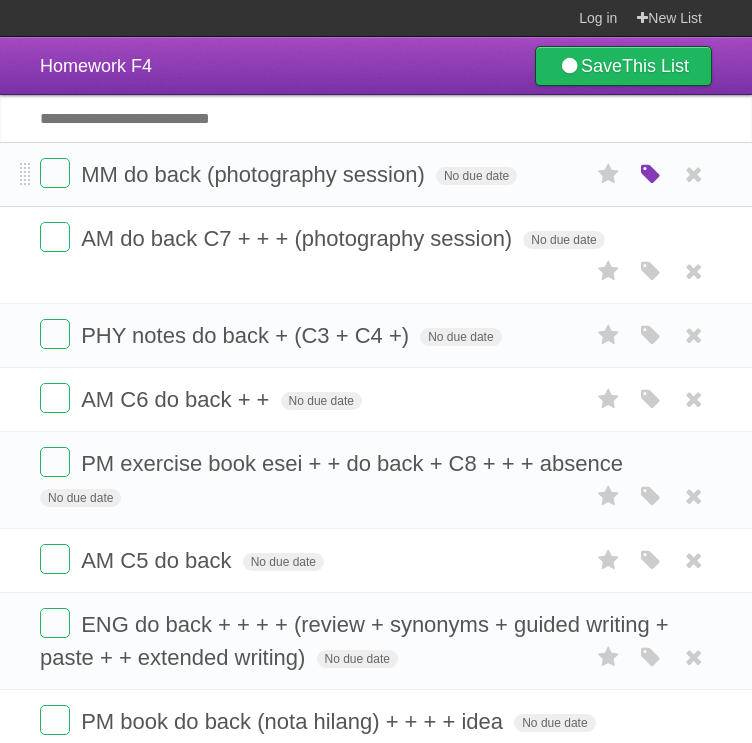 click at bounding box center [651, 175] 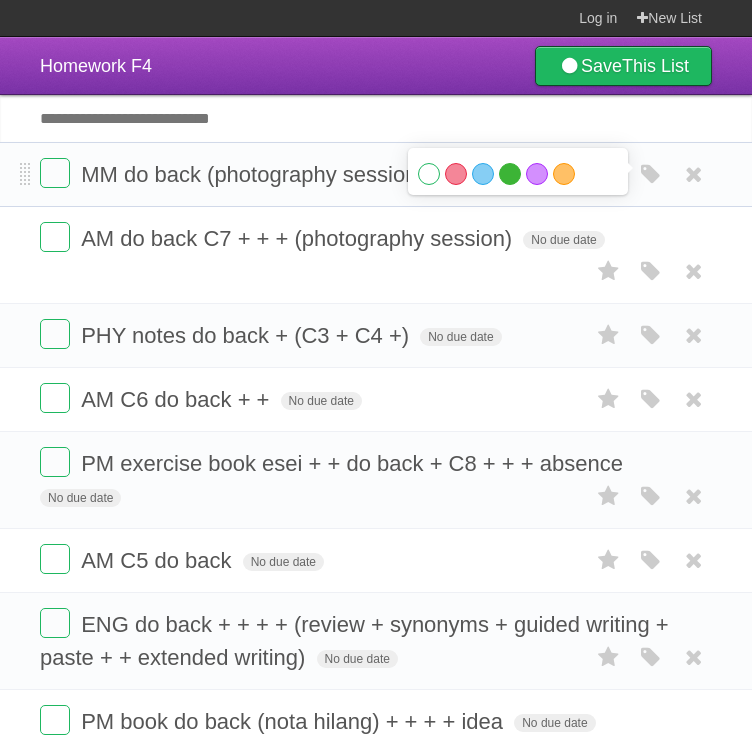 click on "Green" at bounding box center [510, 174] 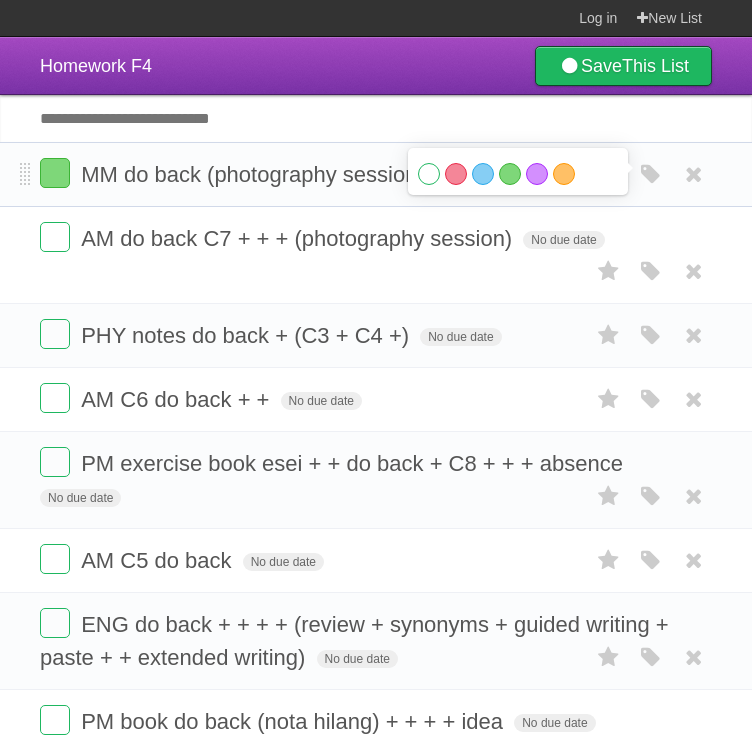 click on "MM do back (photography session)
No due date
White
Red
Blue
Green
Purple
Orange" at bounding box center [376, 174] 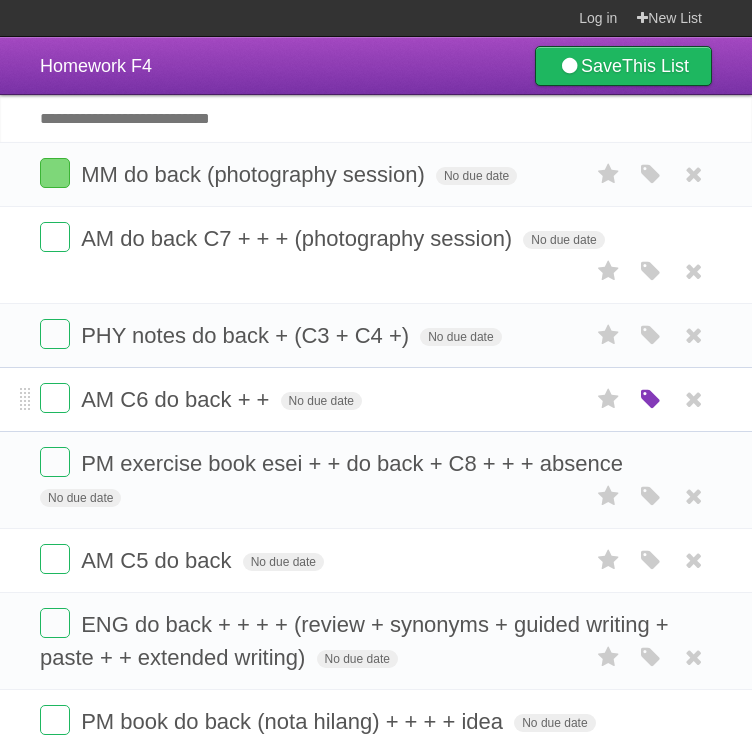 click at bounding box center [651, 400] 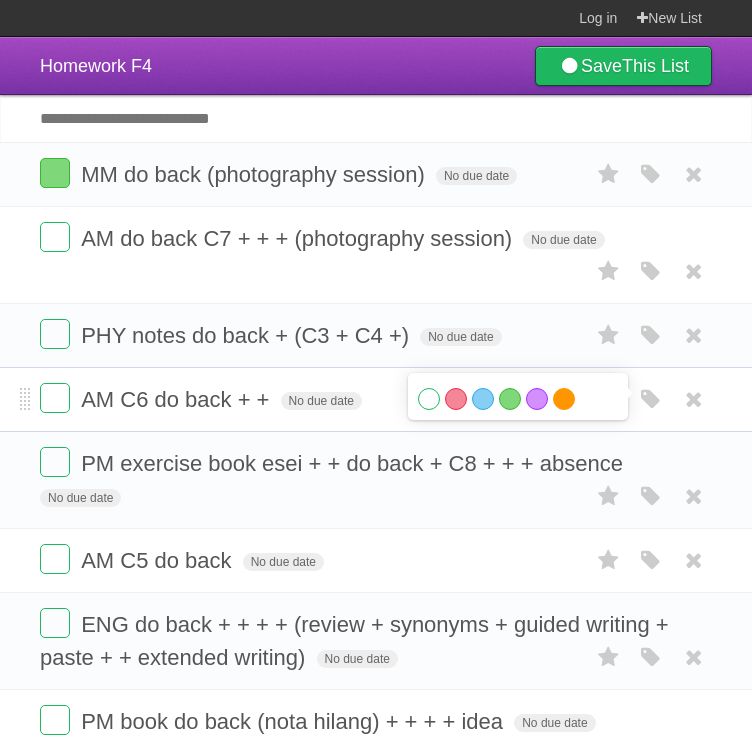 click on "Orange" at bounding box center (564, 399) 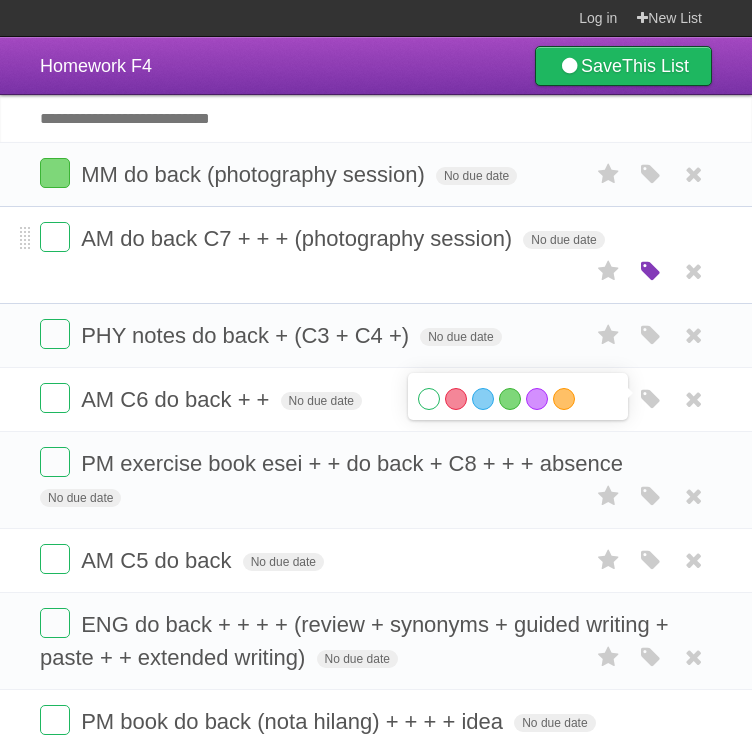 click at bounding box center [651, 272] 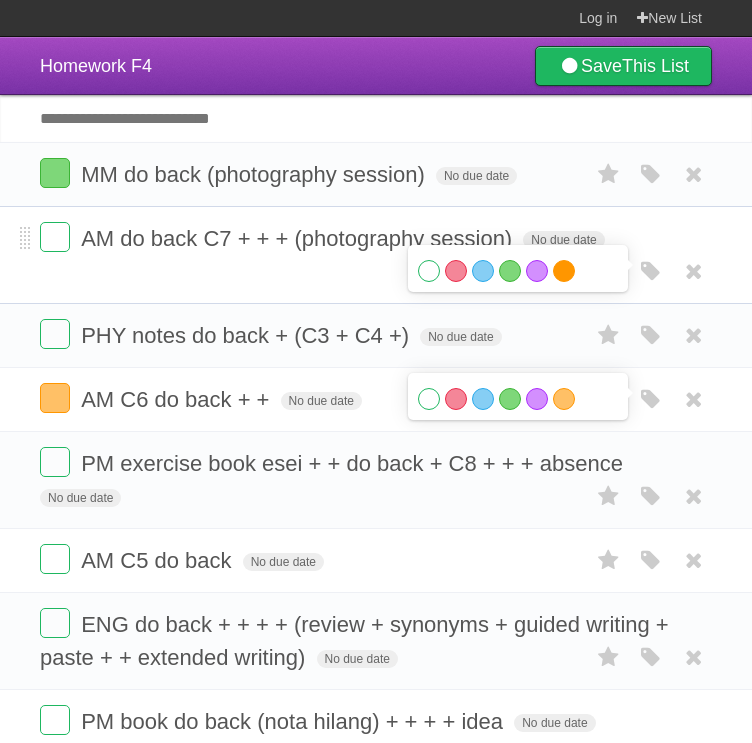 click on "Orange" at bounding box center [564, 271] 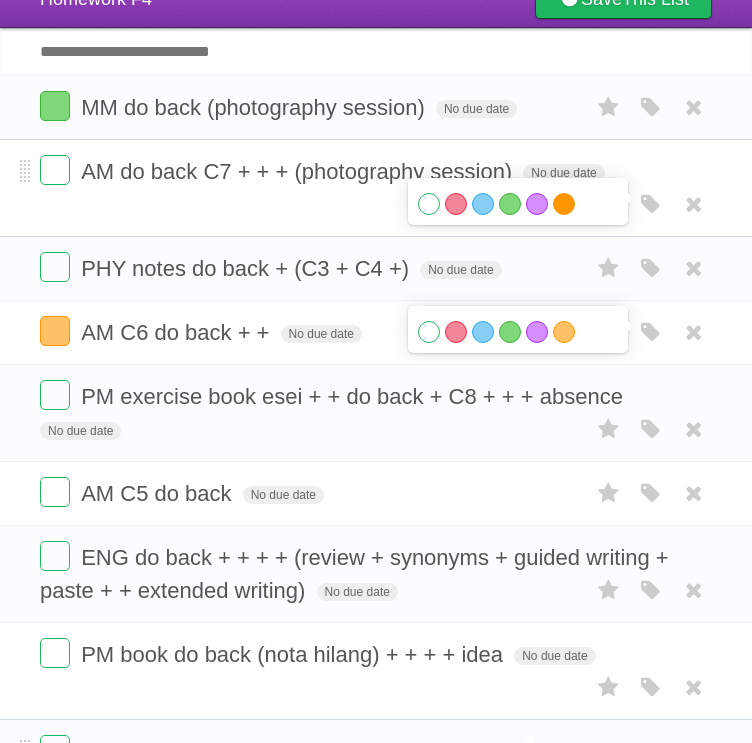 scroll, scrollTop: 100, scrollLeft: 0, axis: vertical 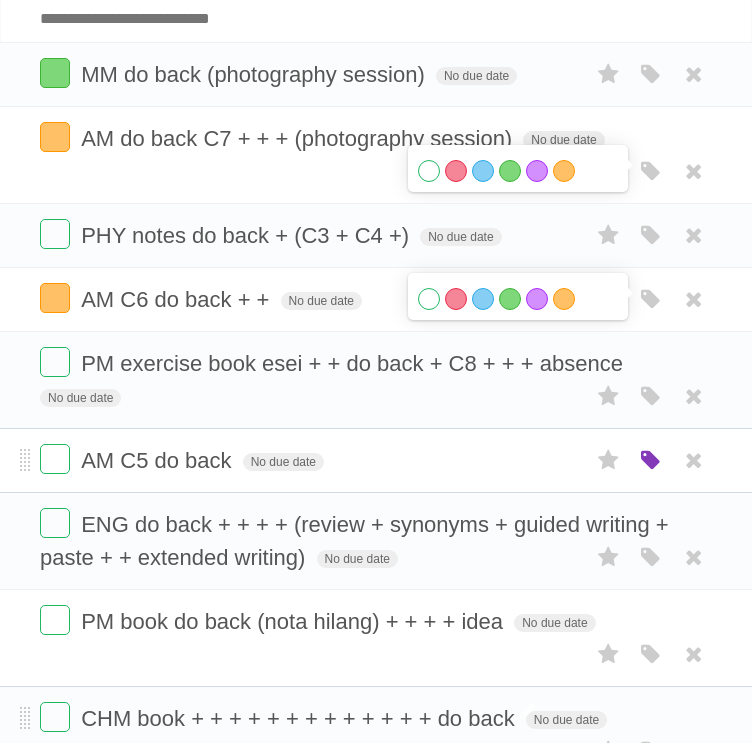 click at bounding box center (651, 461) 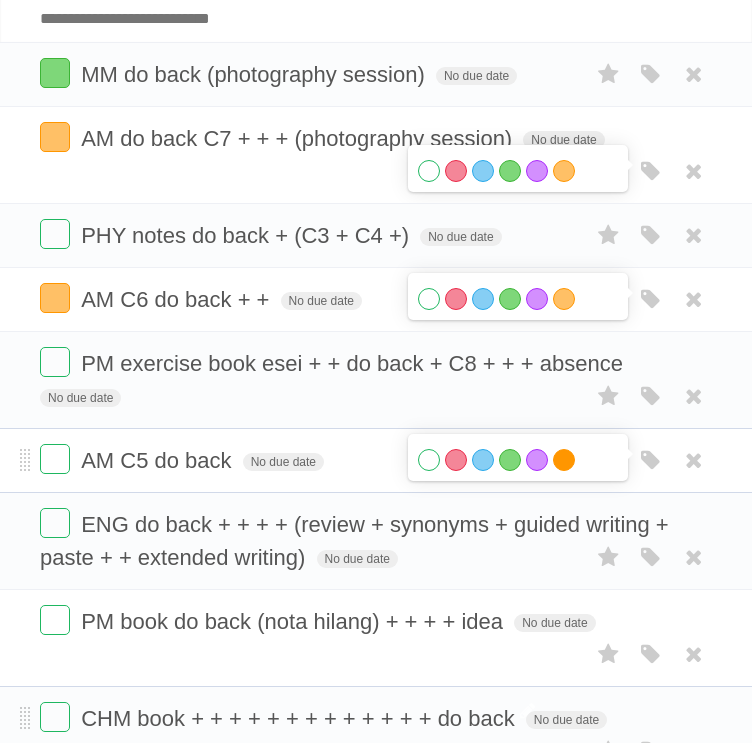 click on "Orange" at bounding box center (564, 460) 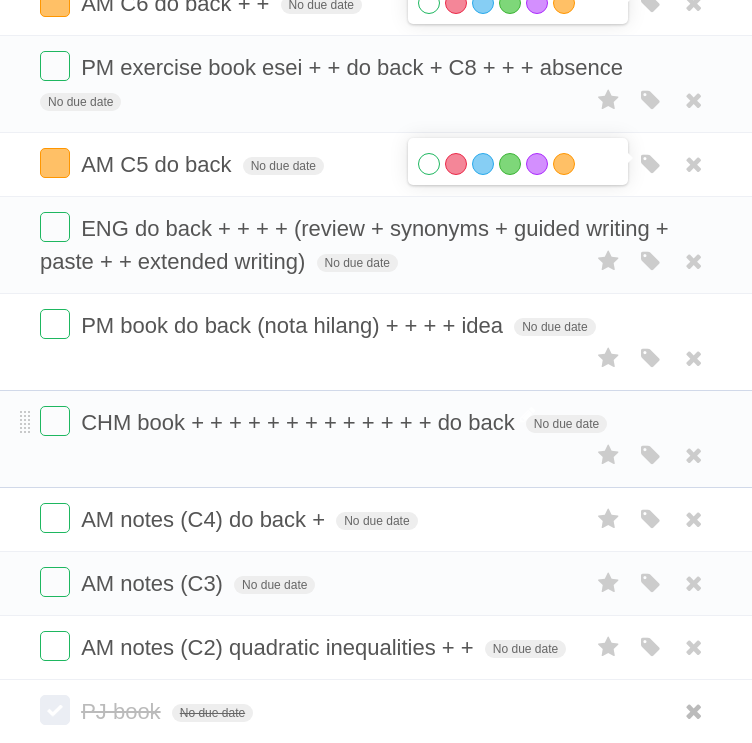 scroll, scrollTop: 400, scrollLeft: 0, axis: vertical 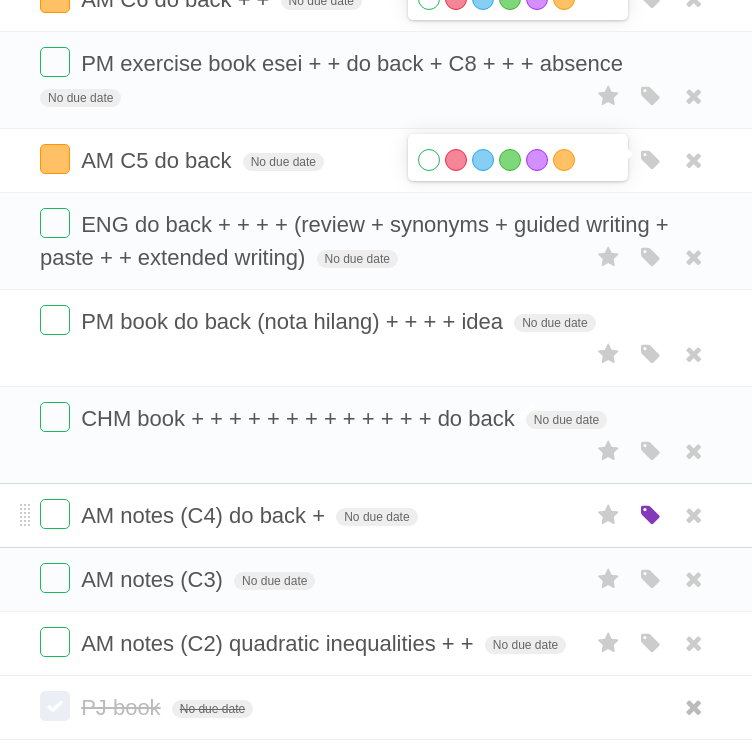click at bounding box center [651, 516] 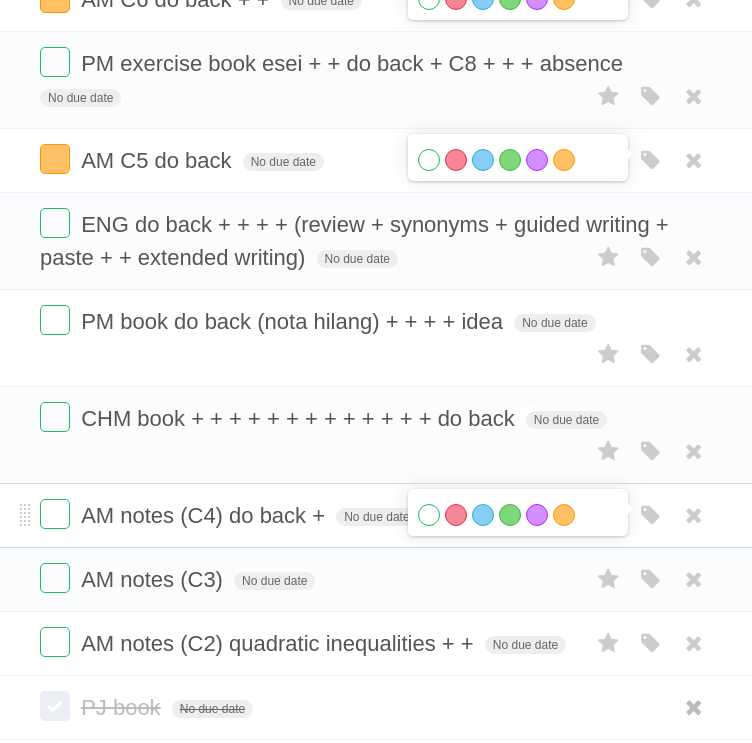 click on "White
Red
Blue
Green
Purple
Orange" at bounding box center [518, 517] 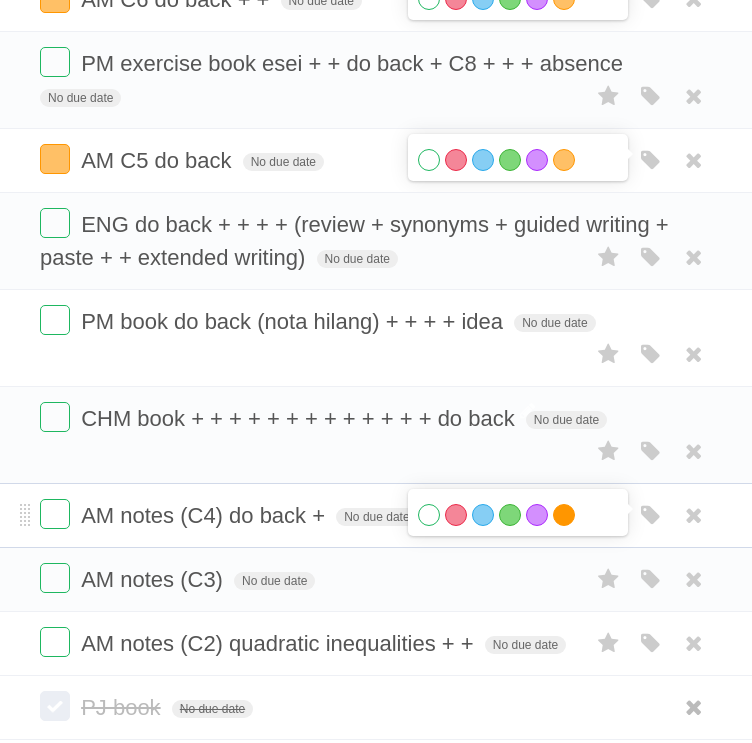click on "Orange" at bounding box center [564, 515] 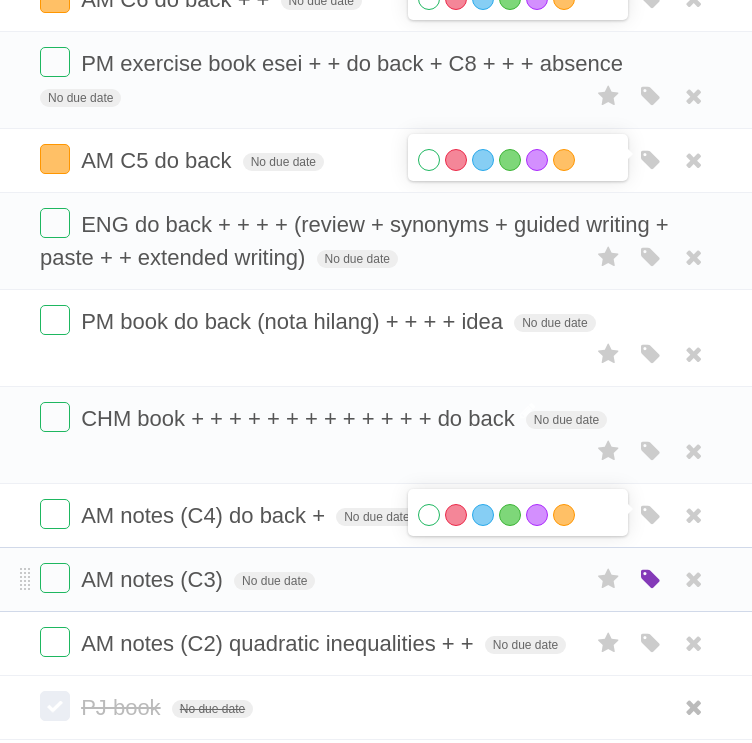 click at bounding box center (651, 580) 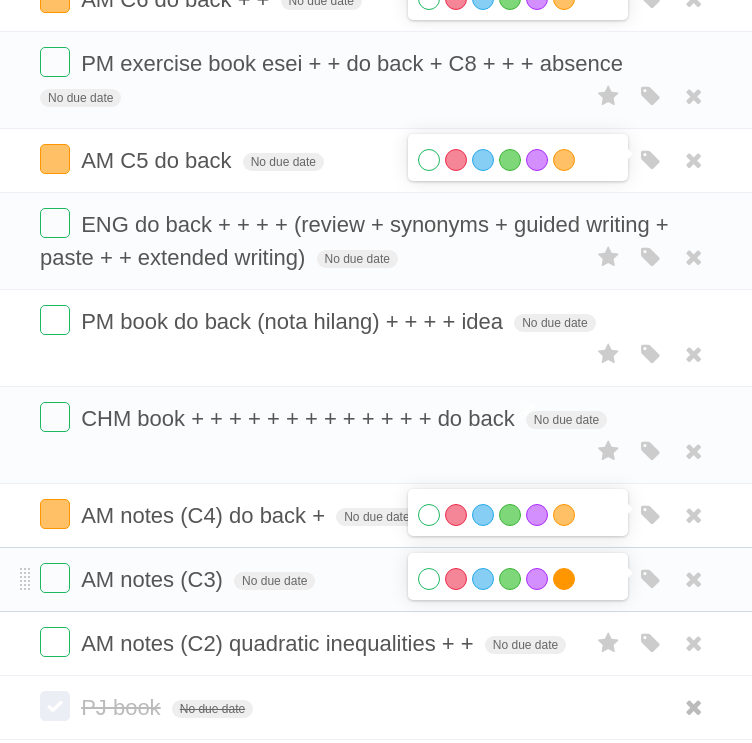 click on "Orange" at bounding box center (564, 579) 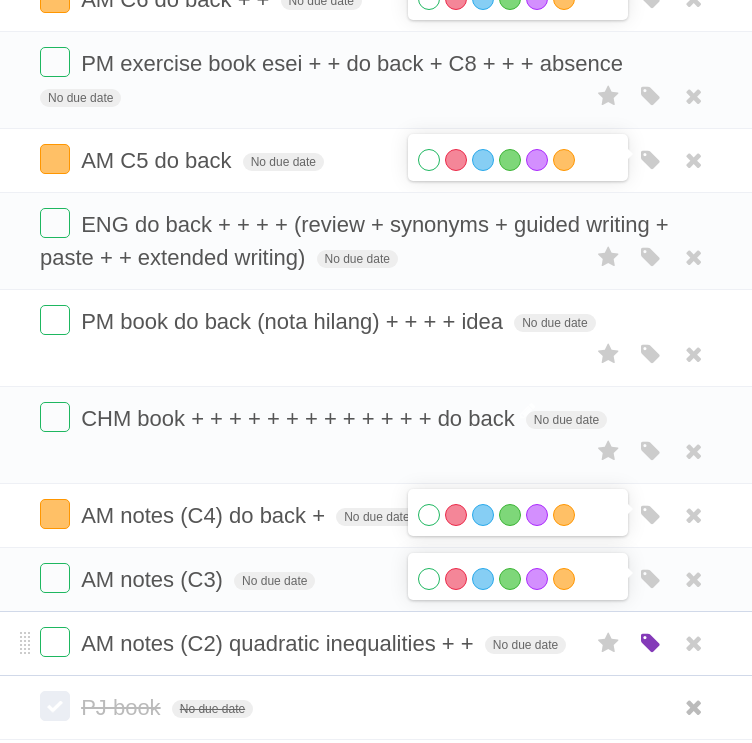 click at bounding box center [651, 644] 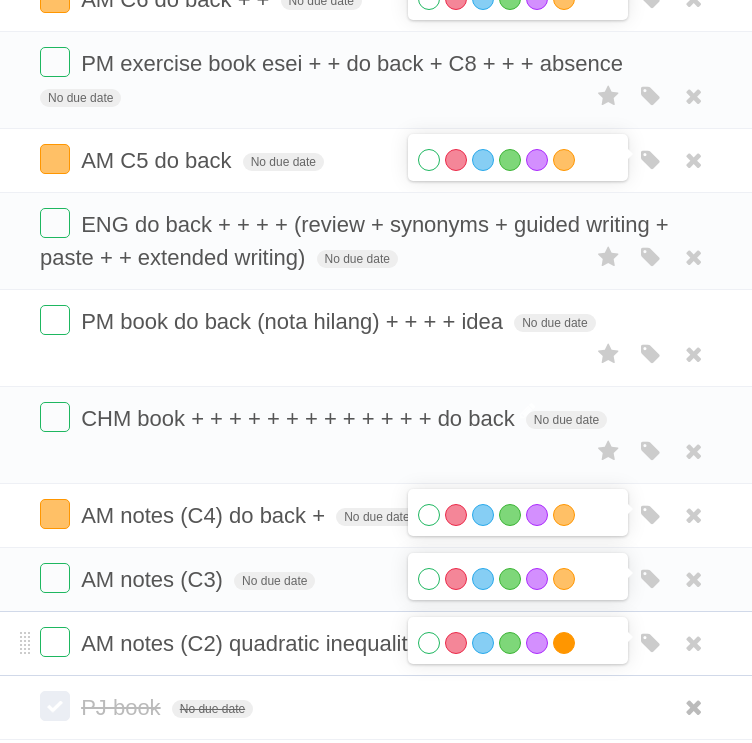 click on "Orange" at bounding box center [564, 643] 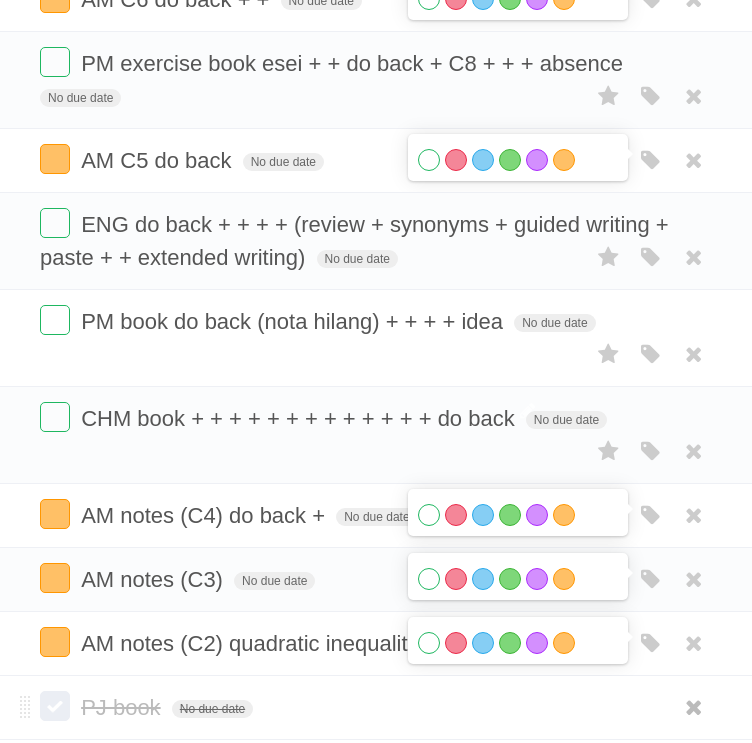 click on "PJ book
No due date
White
Red
Blue
Green
Purple
Orange" at bounding box center (376, 707) 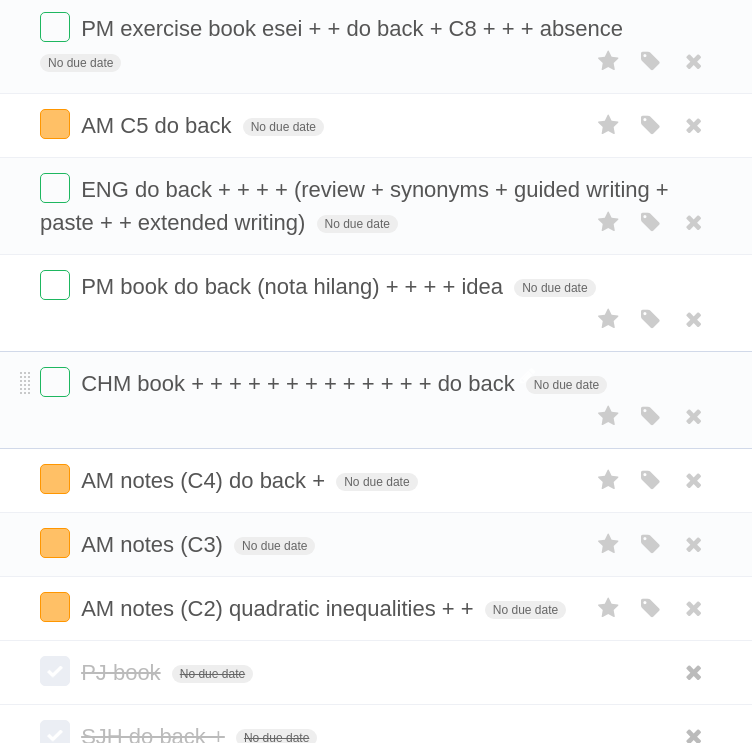 scroll, scrollTop: 400, scrollLeft: 0, axis: vertical 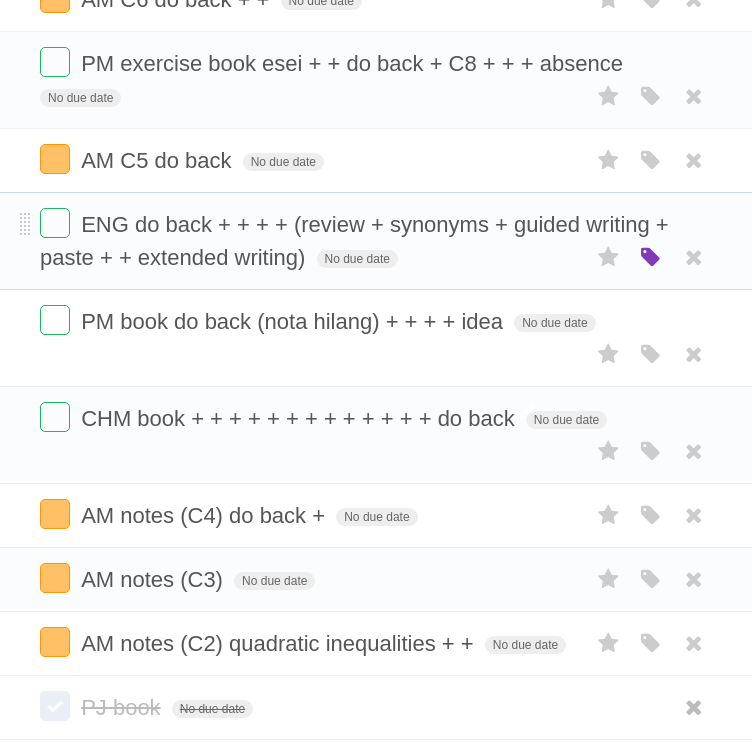 click at bounding box center [651, 258] 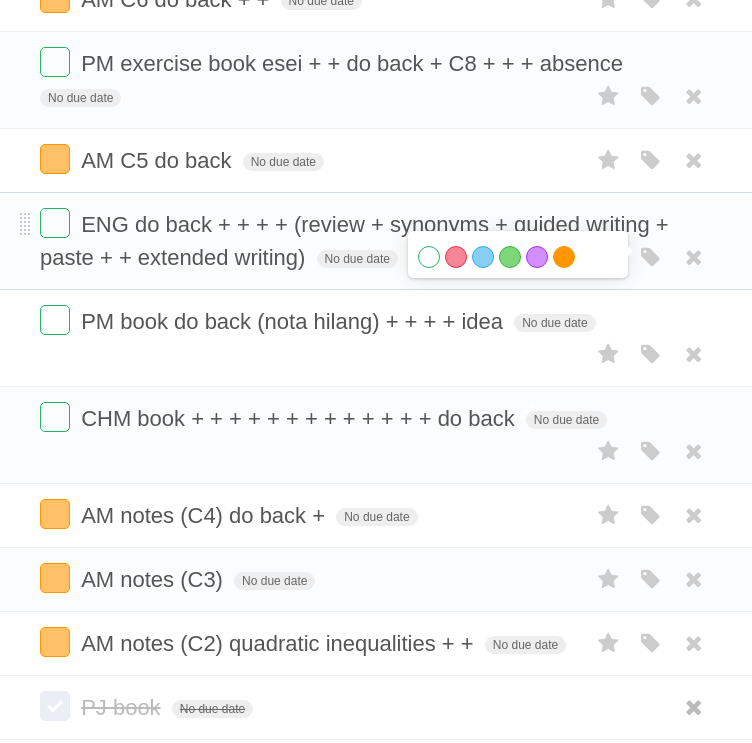 click on "Orange" at bounding box center (564, 257) 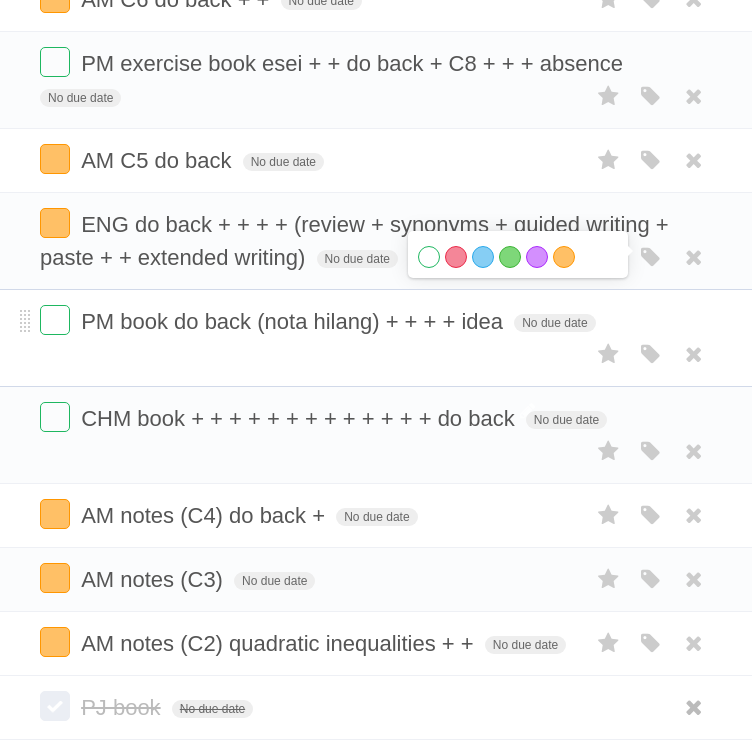 click on "PM book do back (nota hilang) + + + + idea
No due date
White
Red
Blue
Green
Purple
Orange" at bounding box center (376, 338) 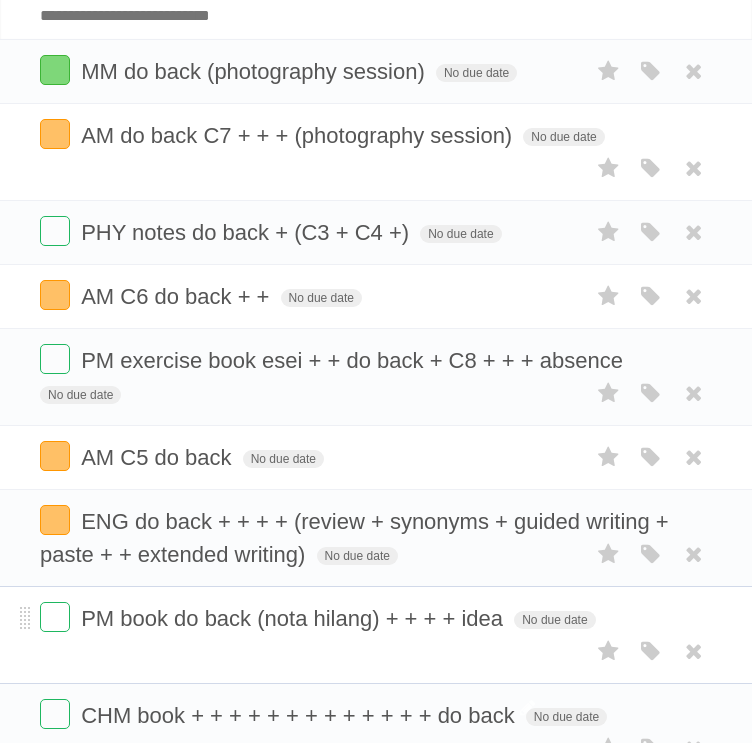 scroll, scrollTop: 100, scrollLeft: 0, axis: vertical 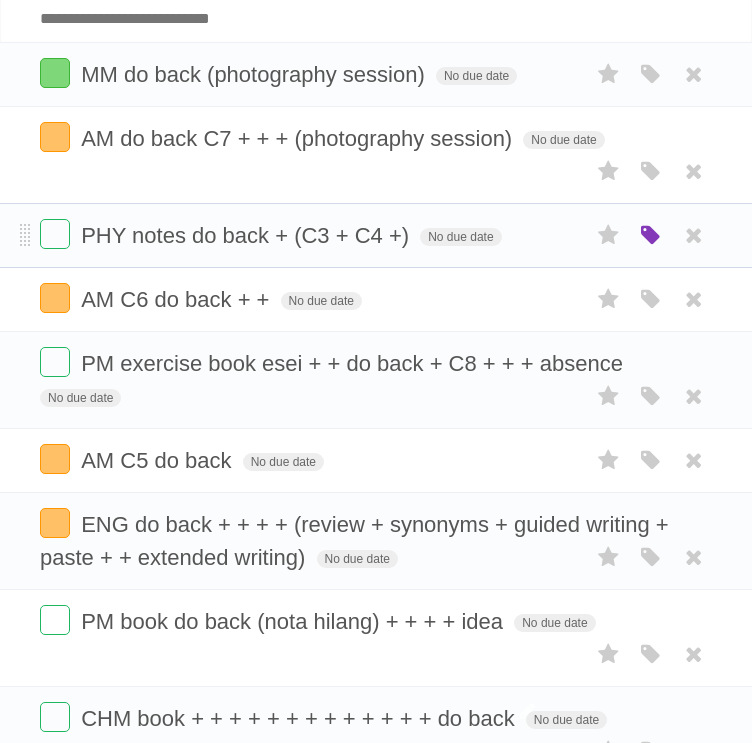 click at bounding box center (651, 236) 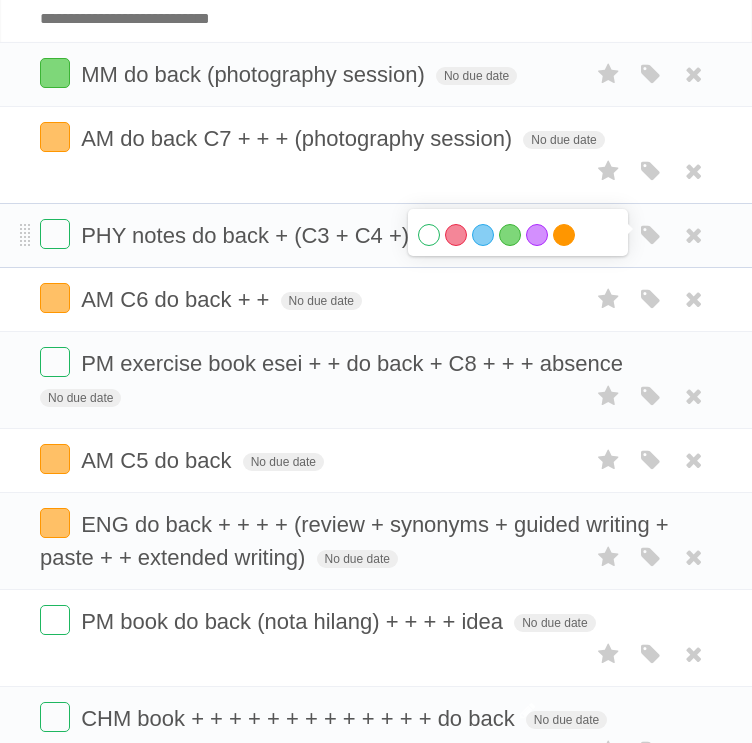 click on "Orange" at bounding box center [564, 235] 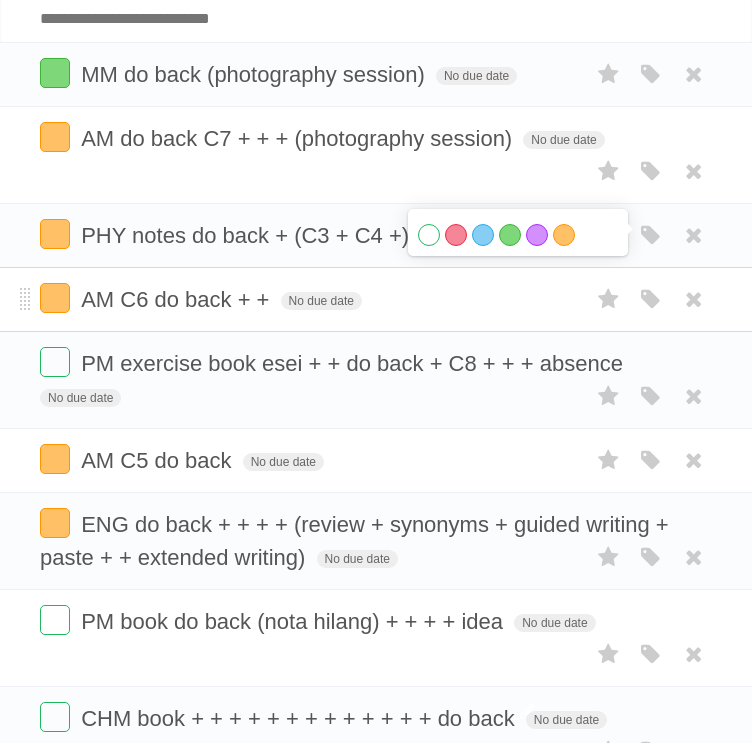 click on "AM C6 do back + +
No due date
White
Red
Blue
Green
Purple
Orange" at bounding box center (376, 299) 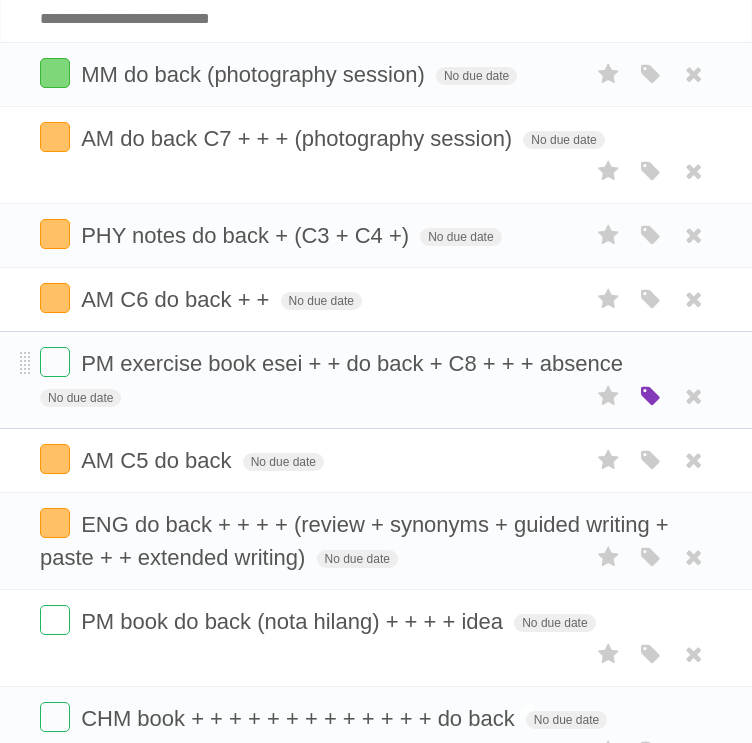 click at bounding box center (651, 397) 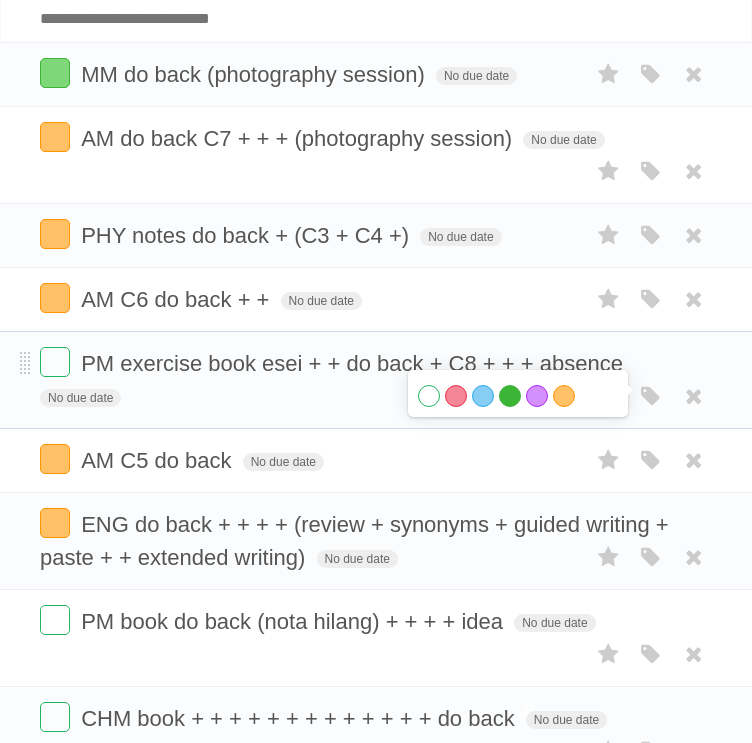 click on "Green" at bounding box center [510, 396] 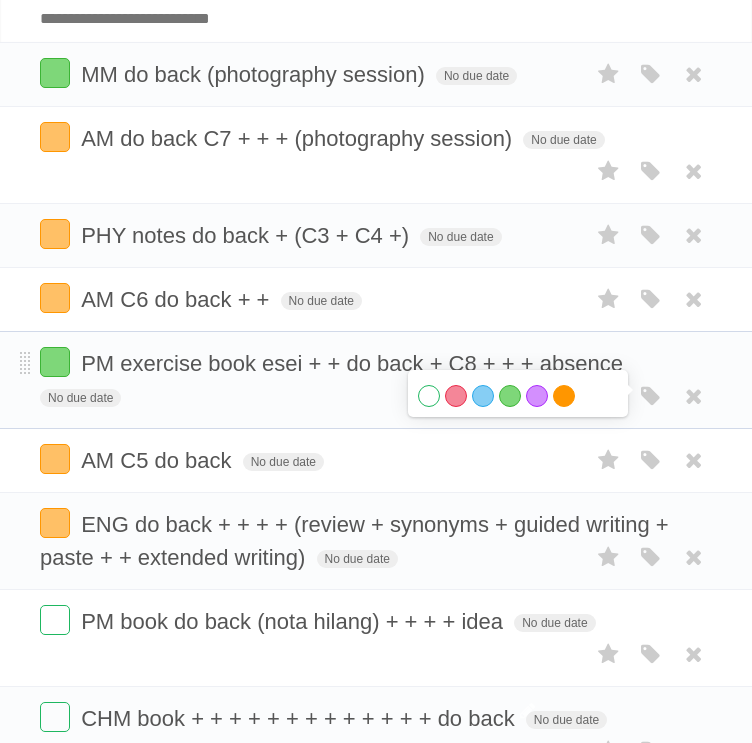 click on "Orange" at bounding box center (564, 396) 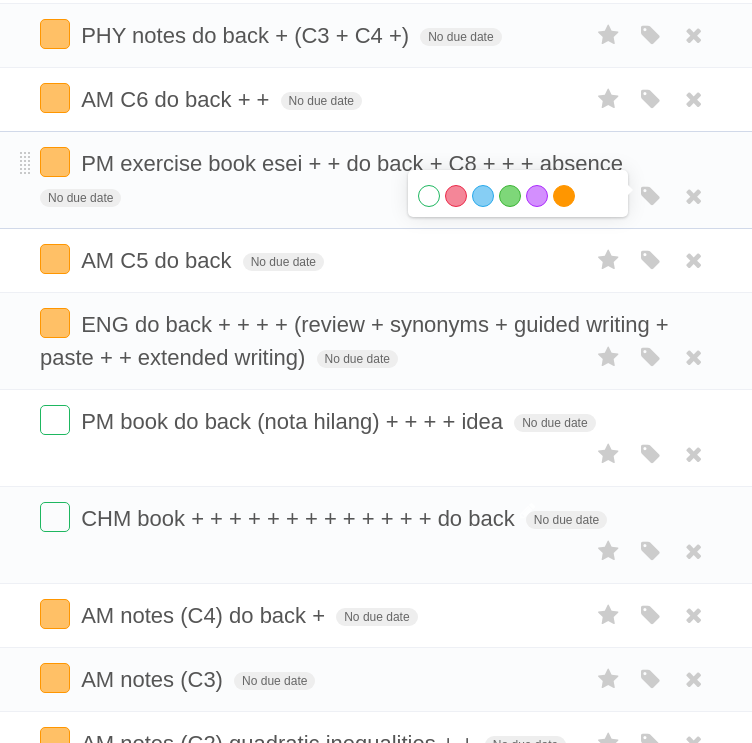 scroll, scrollTop: 400, scrollLeft: 0, axis: vertical 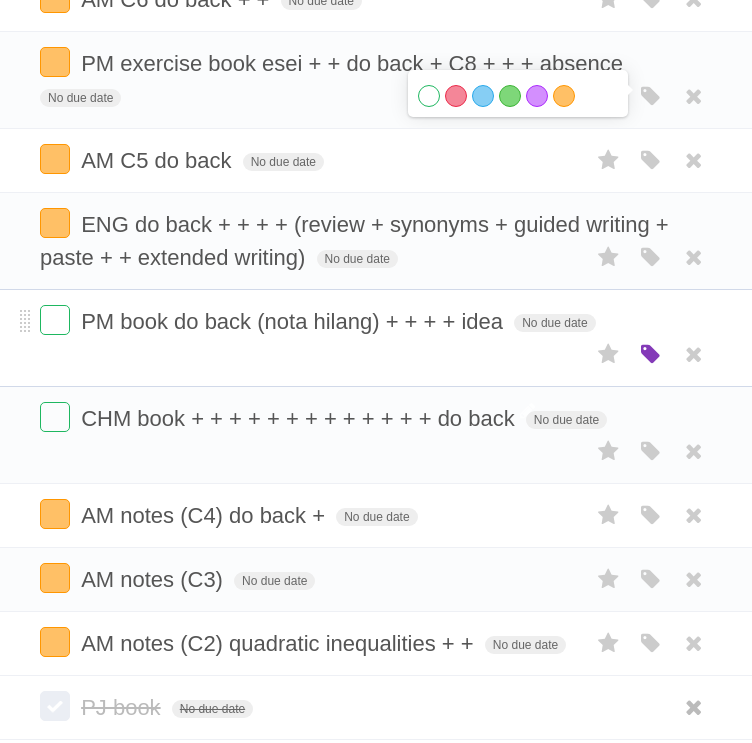 click at bounding box center (651, 355) 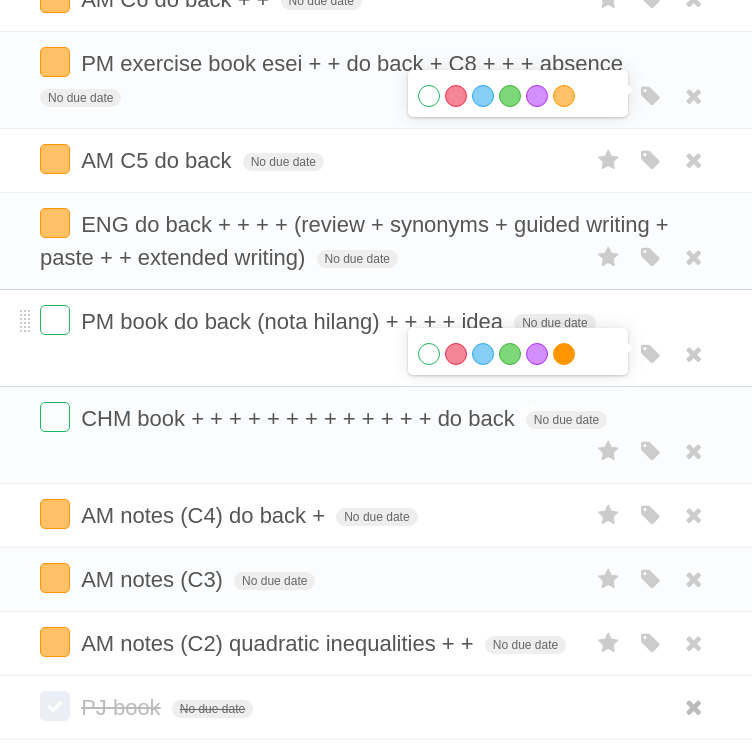 click on "Orange" at bounding box center [564, 354] 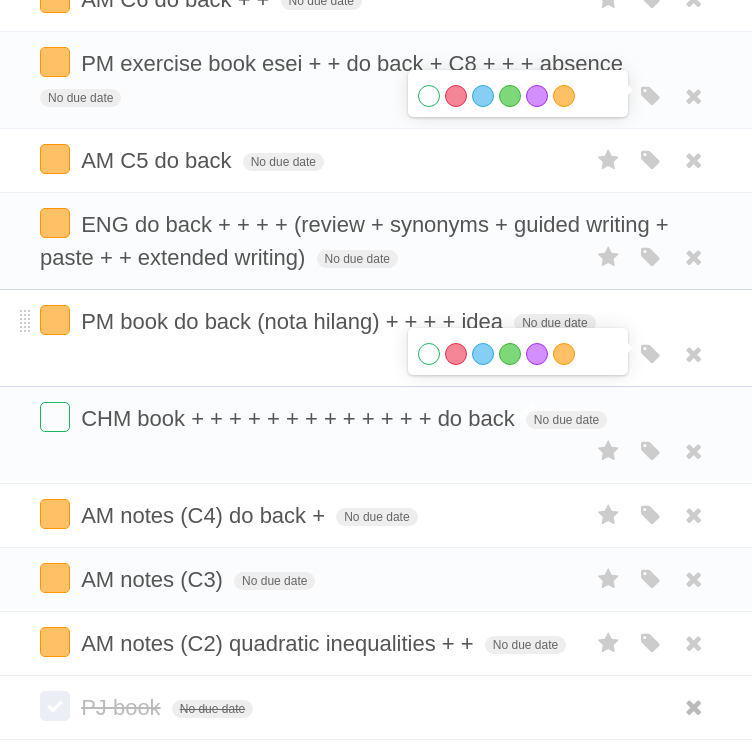 click on "PM book do back (nota hilang) + + + + idea
No due date
White
Red
Blue
Green
Purple
Orange" at bounding box center (376, 338) 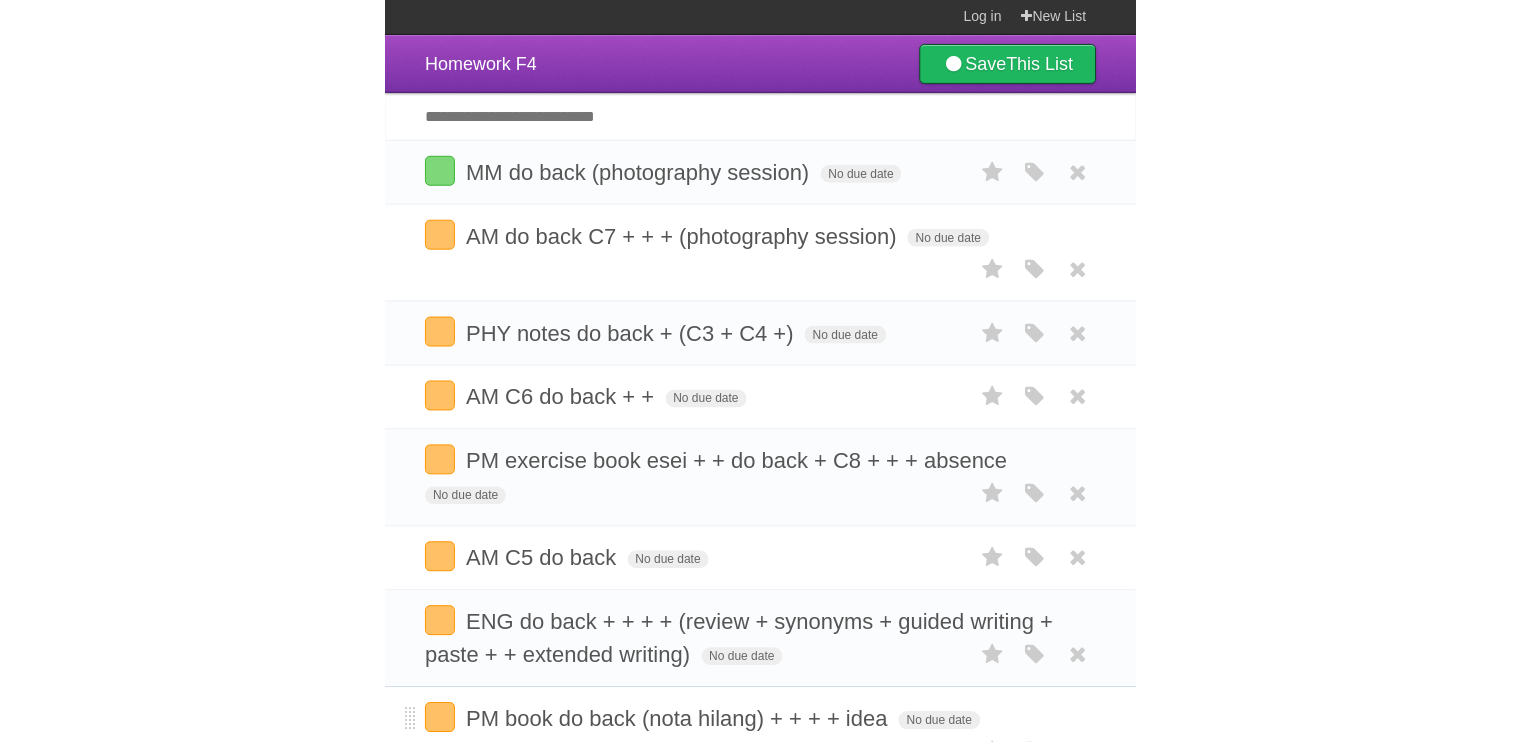 scroll, scrollTop: 0, scrollLeft: 0, axis: both 